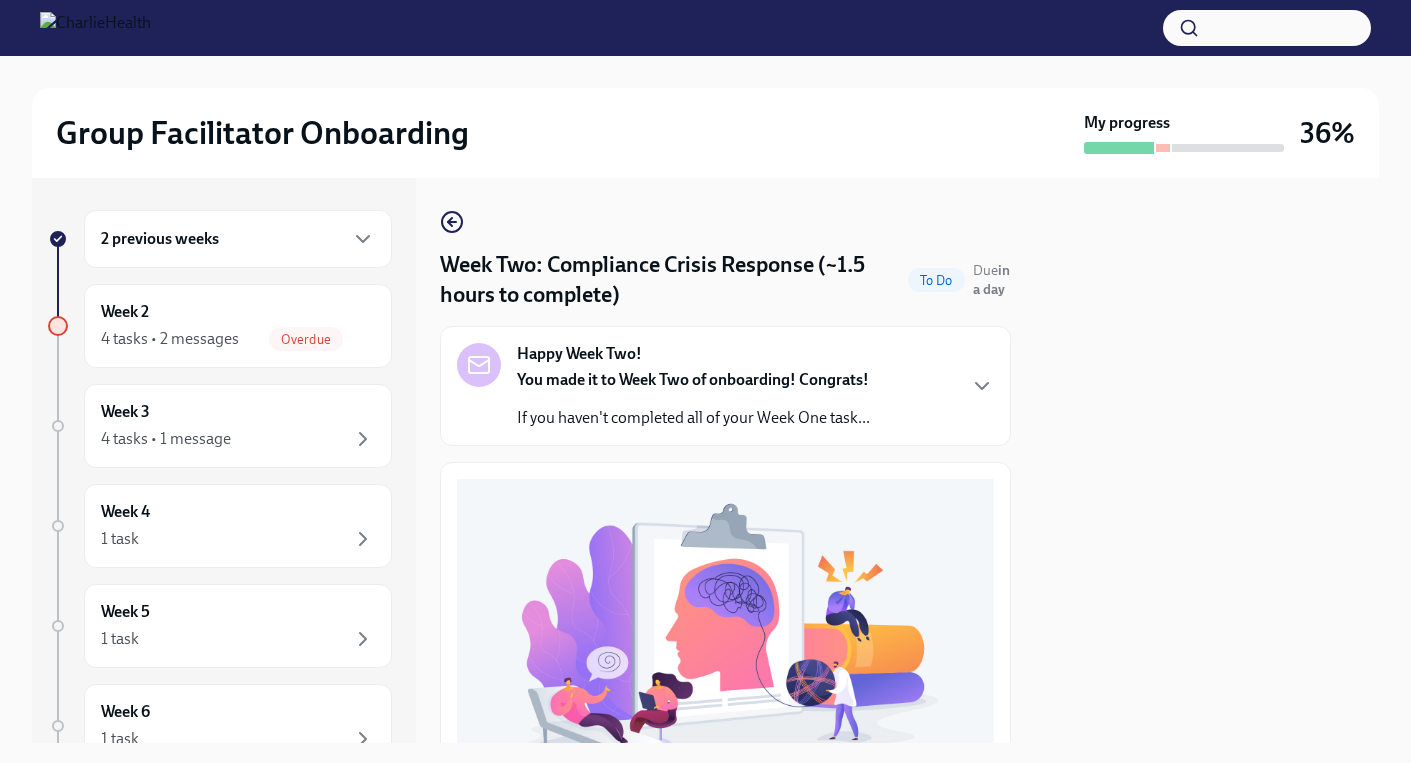 scroll, scrollTop: 0, scrollLeft: 0, axis: both 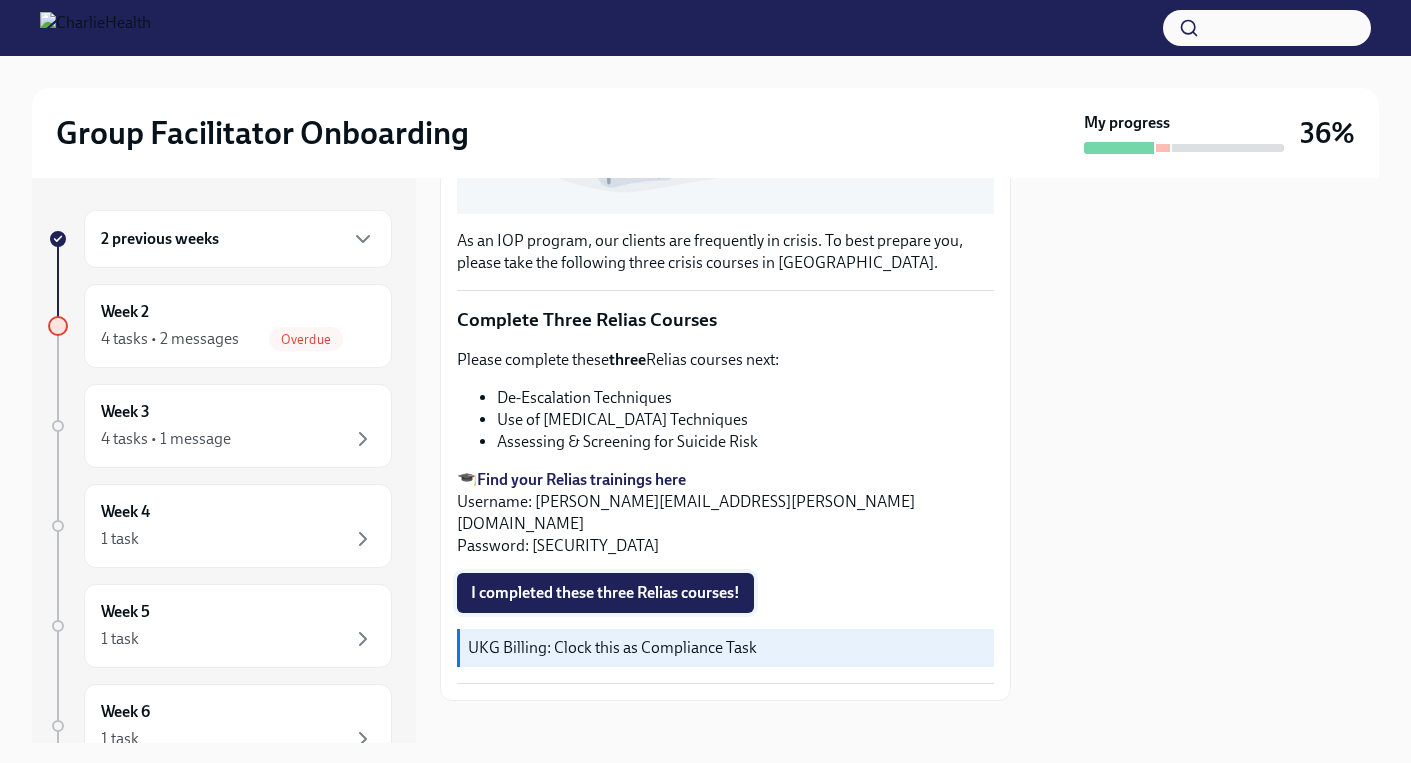 click on "I completed these three Relias courses!" at bounding box center (605, 593) 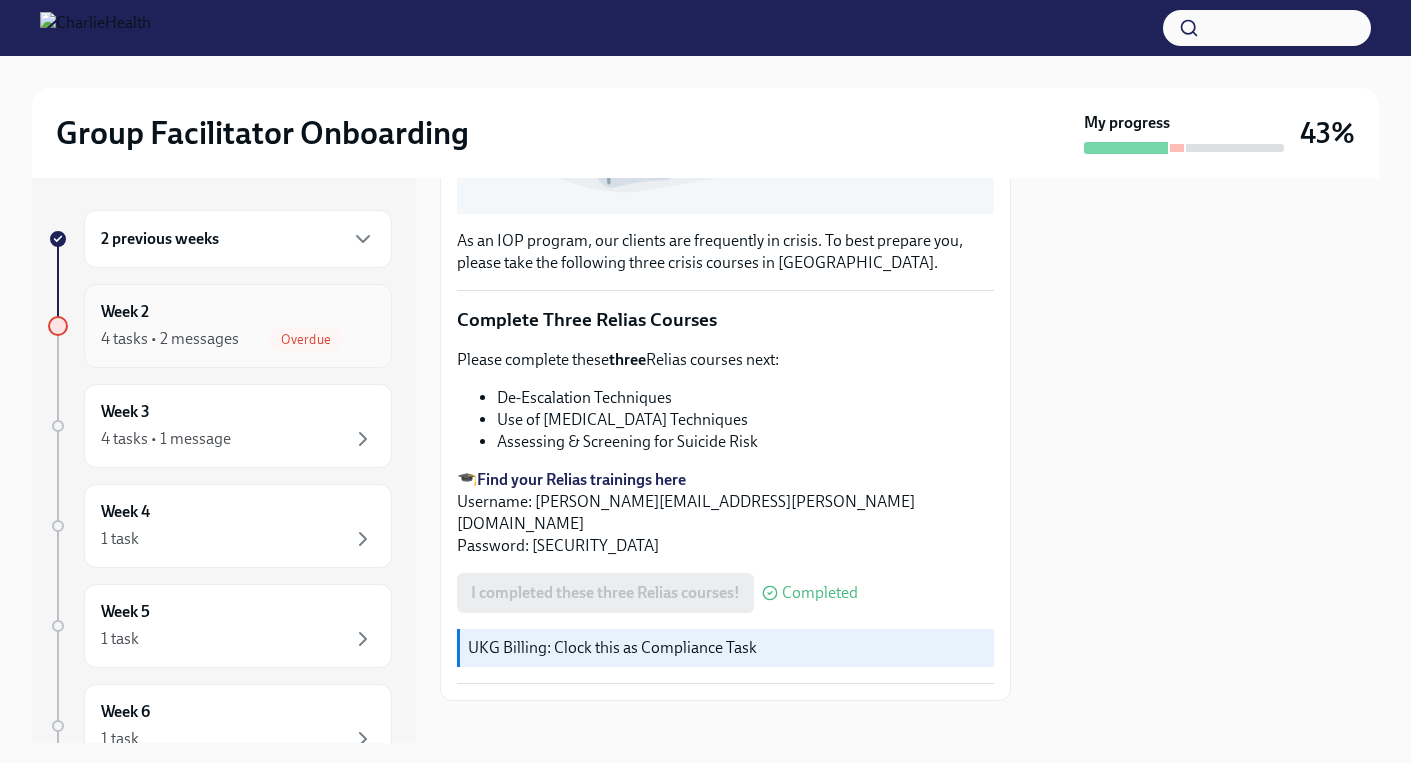 click on "Week 2 4 tasks • 2 messages Overdue" at bounding box center (238, 326) 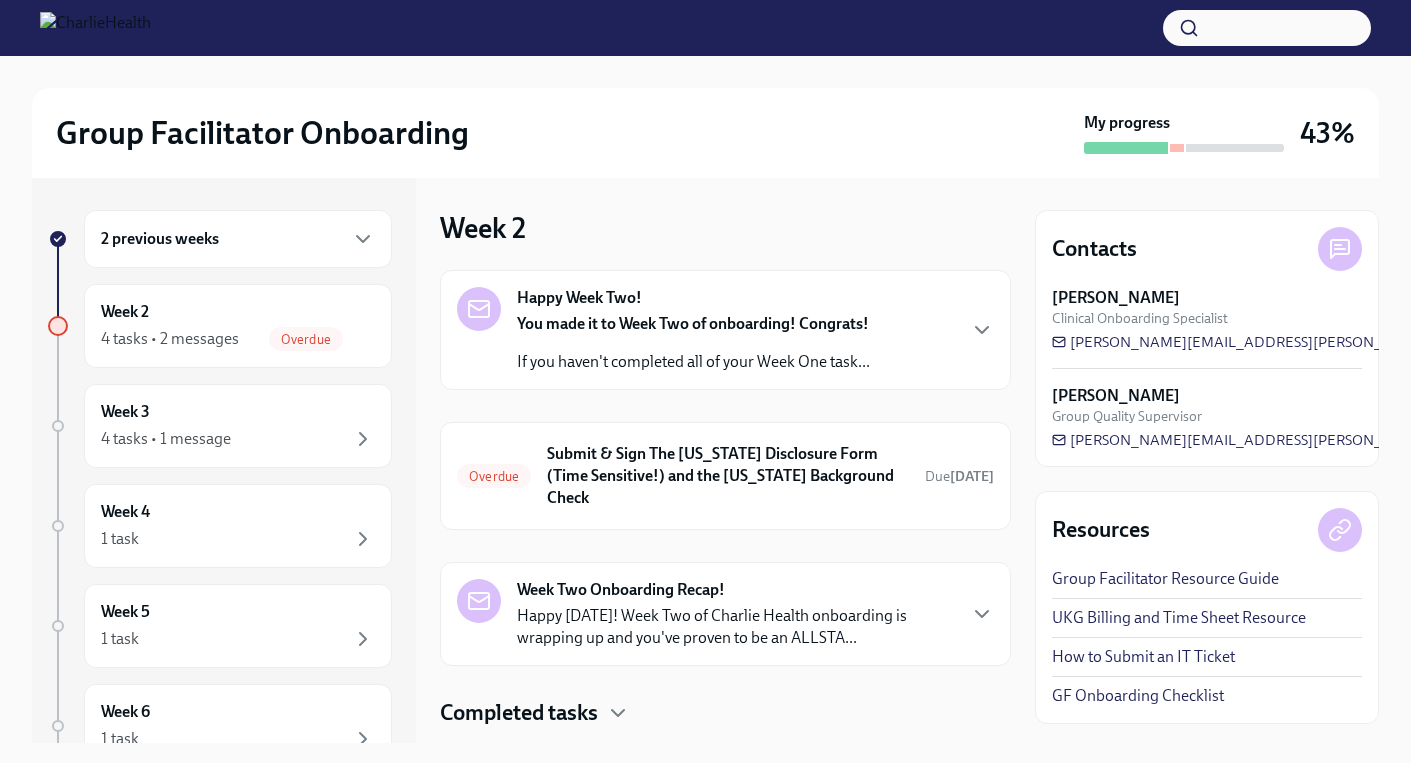 click on "Week Two Onboarding Recap! Happy [DATE]! Week Two of Charlie Health onboarding is wrapping up and you've proven to be an ALLSTA..." at bounding box center [725, 614] 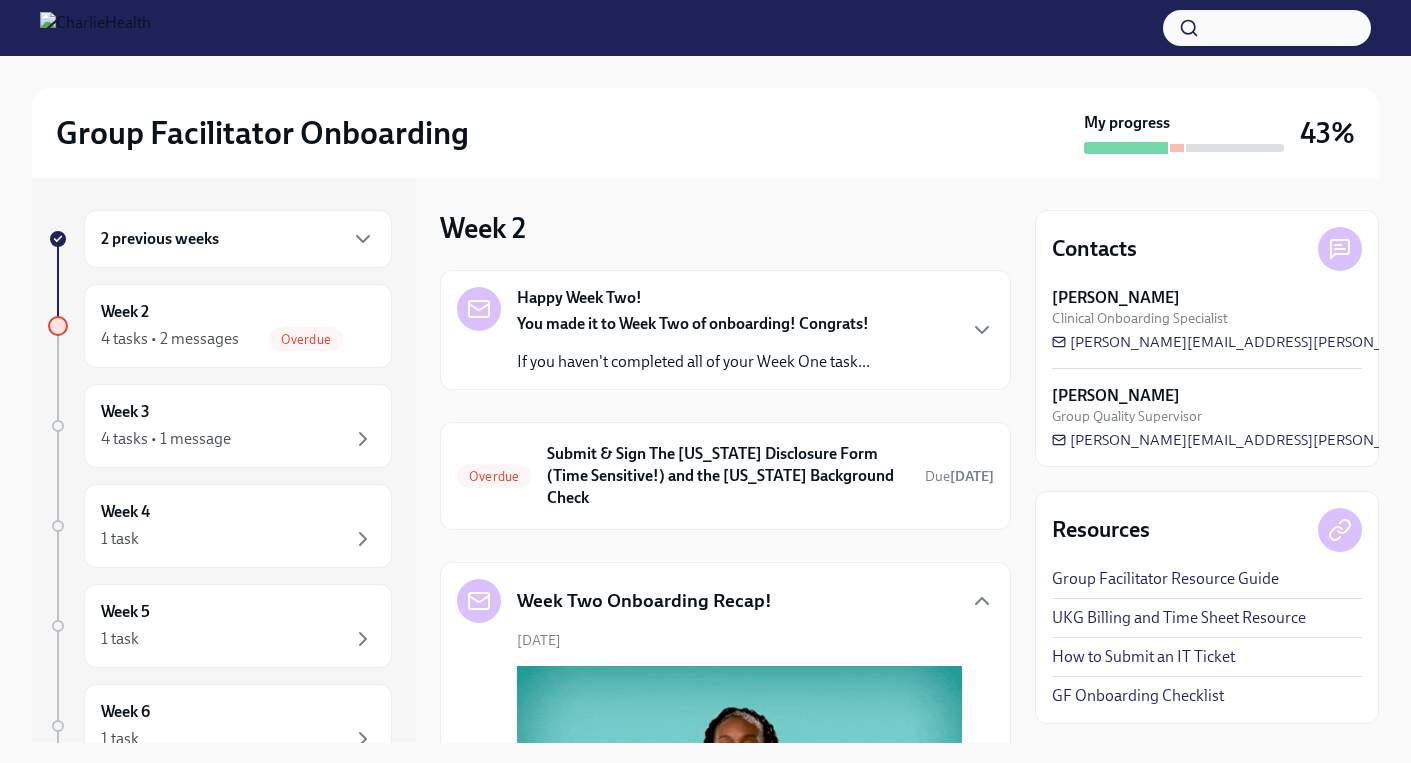 click on "Week Two Onboarding Recap! [DATE] Happy [DATE]! Week Two of Charlie Health onboarding is wrapping up and you've proven to be an ALLSTAR ⭐
Here's a recap of all the tasks you should have completed this week (or are finishing over the weekend):
[Optional] Meet & Greet with your Clinical Onboarding Specialist [PERSON_NAME]
Docebo: How To Be A Successful Group Facilitator
Docebo: IOP Overview, Curriculum & Roles
Docebo: Skills For Facilitators
Schedule & Attend Group Observation
Meet & Greet With Your Group Quality Supervisor [PERSON_NAME]
Docebo: How To Sign Up For Groups & Release Groups
Docebo: Documentation
Docebo: Crisis Management
Relias: De-Escalation Techniques
Relias: Use of [MEDICAL_DATA] Techniques
Relias: Assessing & Screening for Suicide Risk
As always, please reach out to your Onboarding Specialist [PERSON_NAME] if you have any questions or concerns!" at bounding box center [725, 1073] 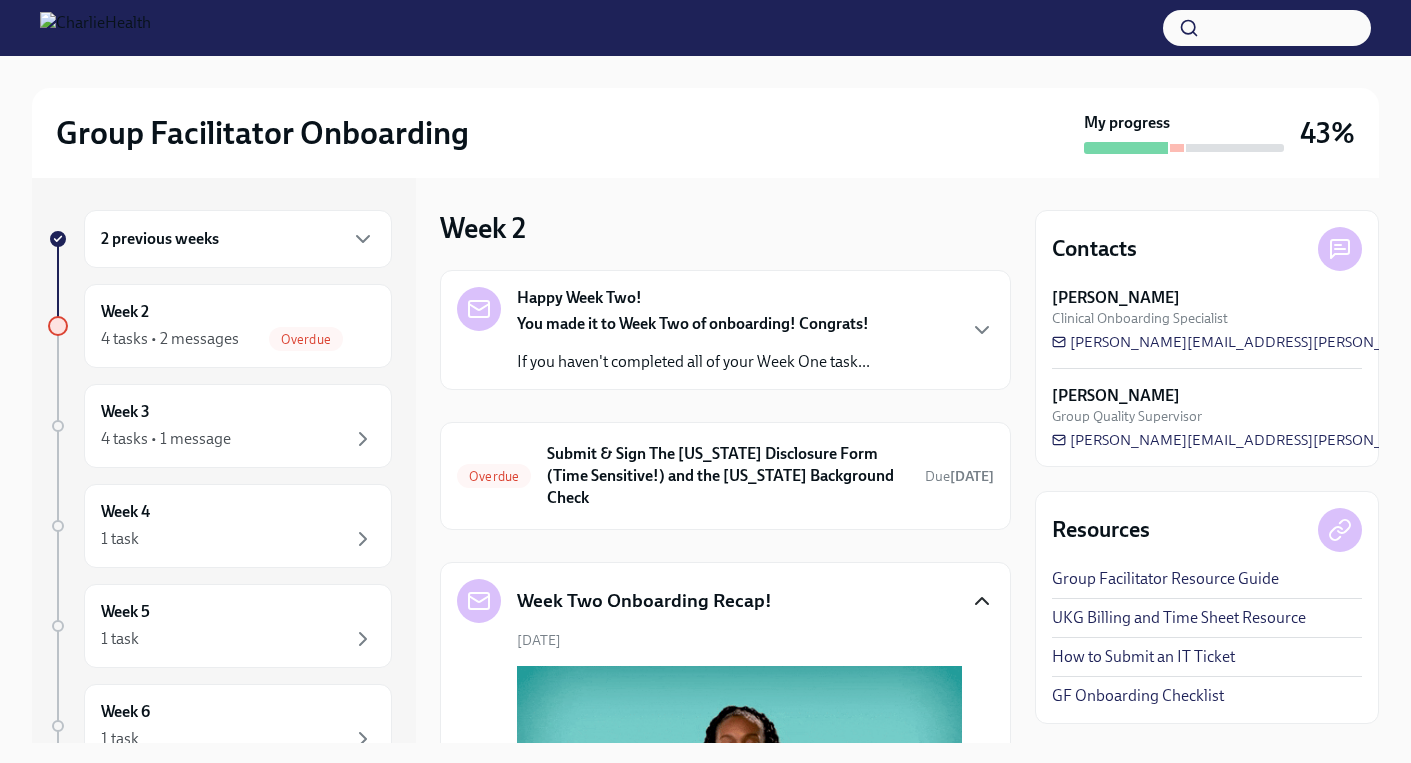click 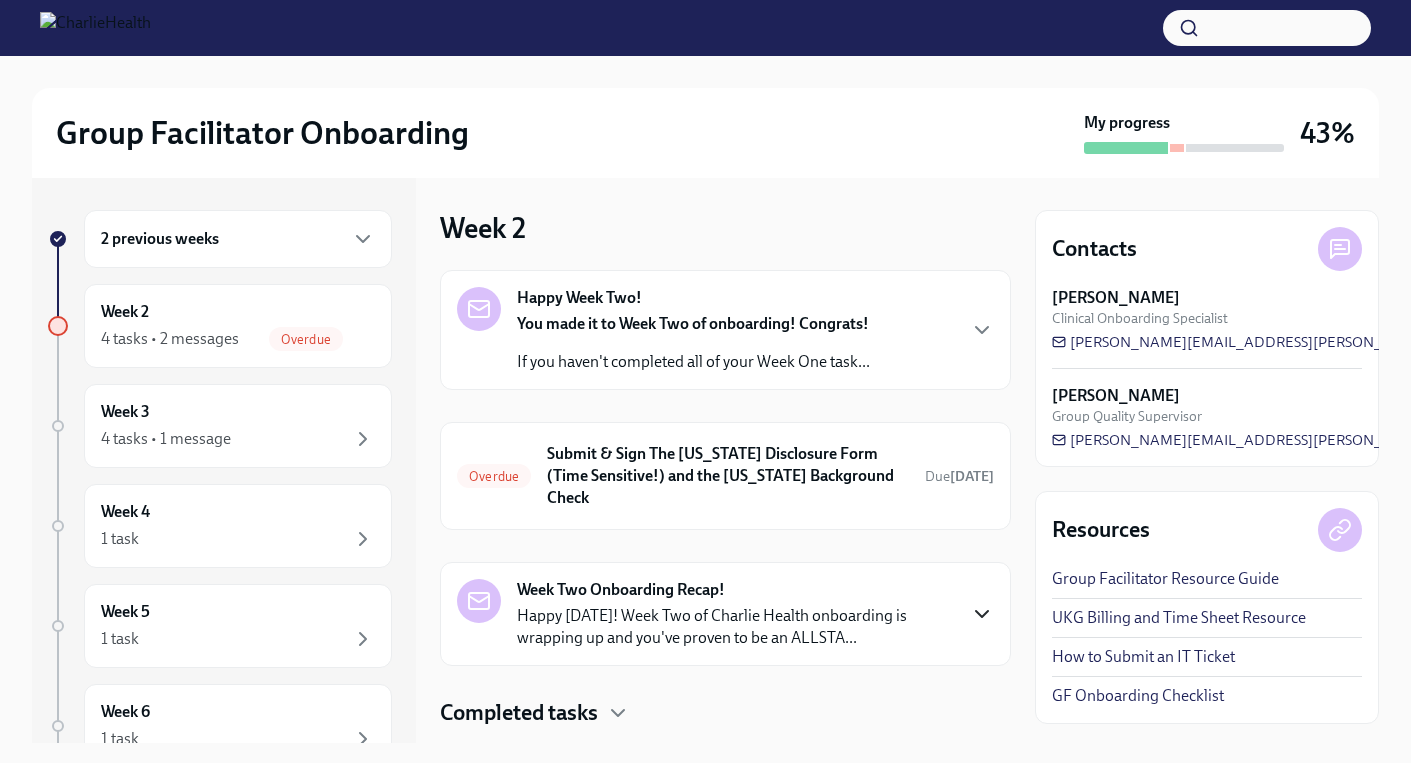 click on "2 previous weeks Week 2 4 tasks • 2 messages Overdue Week 3 4 tasks • 1 message Week 4 1 task Week 5 1 task Week 6 1 task Experience ends  [DATE] Week 2 Happy Week Two! You made it to Week Two of onboarding! Congrats!
If you haven't completed all of your Week One task... Overdue Submit & Sign The [US_STATE] Disclosure Form (Time Sensitive!) and the [US_STATE] Background Check Due  [DATE] Week Two Onboarding Recap! Happy [DATE]! Week Two of Charlie Health onboarding is wrapping up and you've proven to be an ALLSTA... Completed tasks Contacts [PERSON_NAME] Clinical Onboarding Specialist [PERSON_NAME][EMAIL_ADDRESS][PERSON_NAME][DOMAIN_NAME] [PERSON_NAME] Group Quality Supervisor [PERSON_NAME][EMAIL_ADDRESS][PERSON_NAME][DOMAIN_NAME] Resources Group Facilitator Resource Guide UKG Billing and Time Sheet Resource How to Submit an IT Ticket GF Onboarding Checklist" at bounding box center [705, 460] 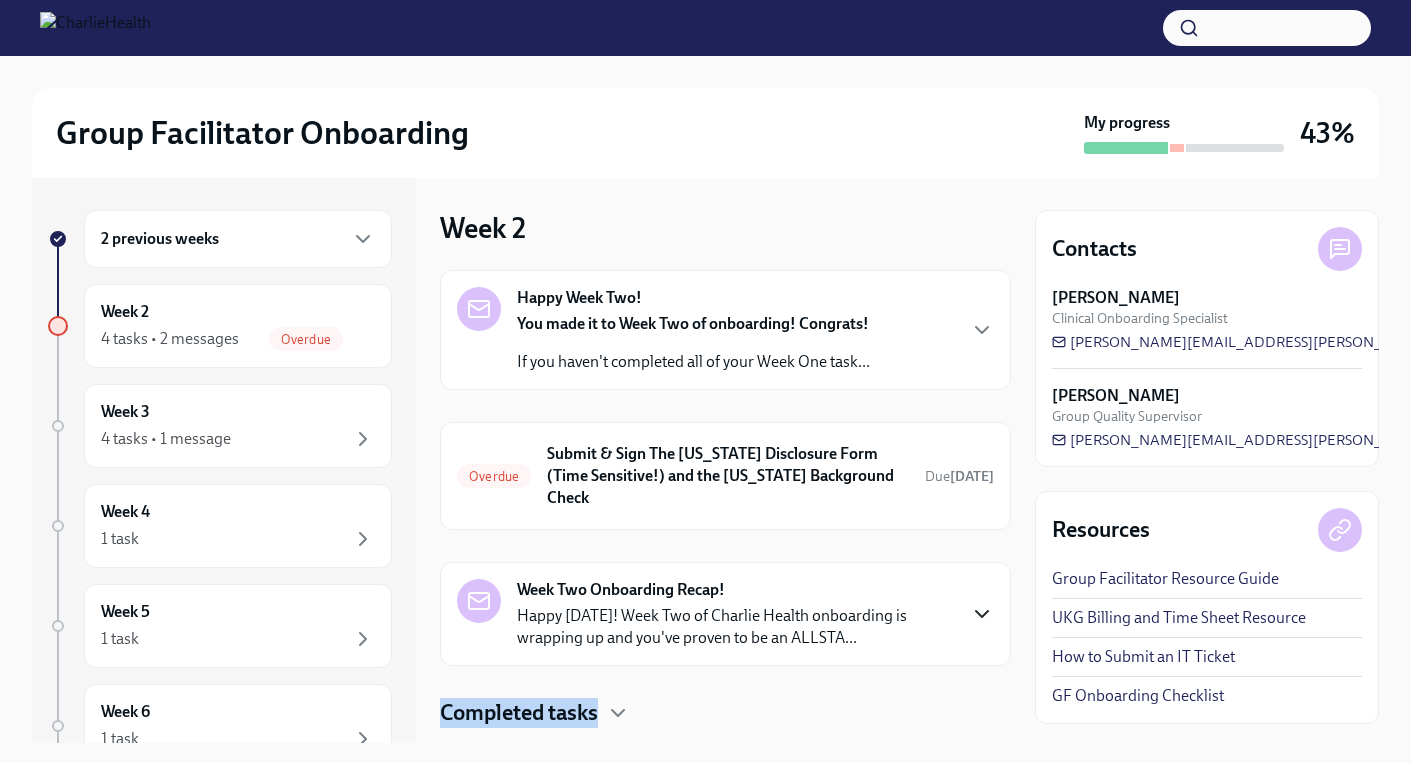 scroll, scrollTop: 27, scrollLeft: 0, axis: vertical 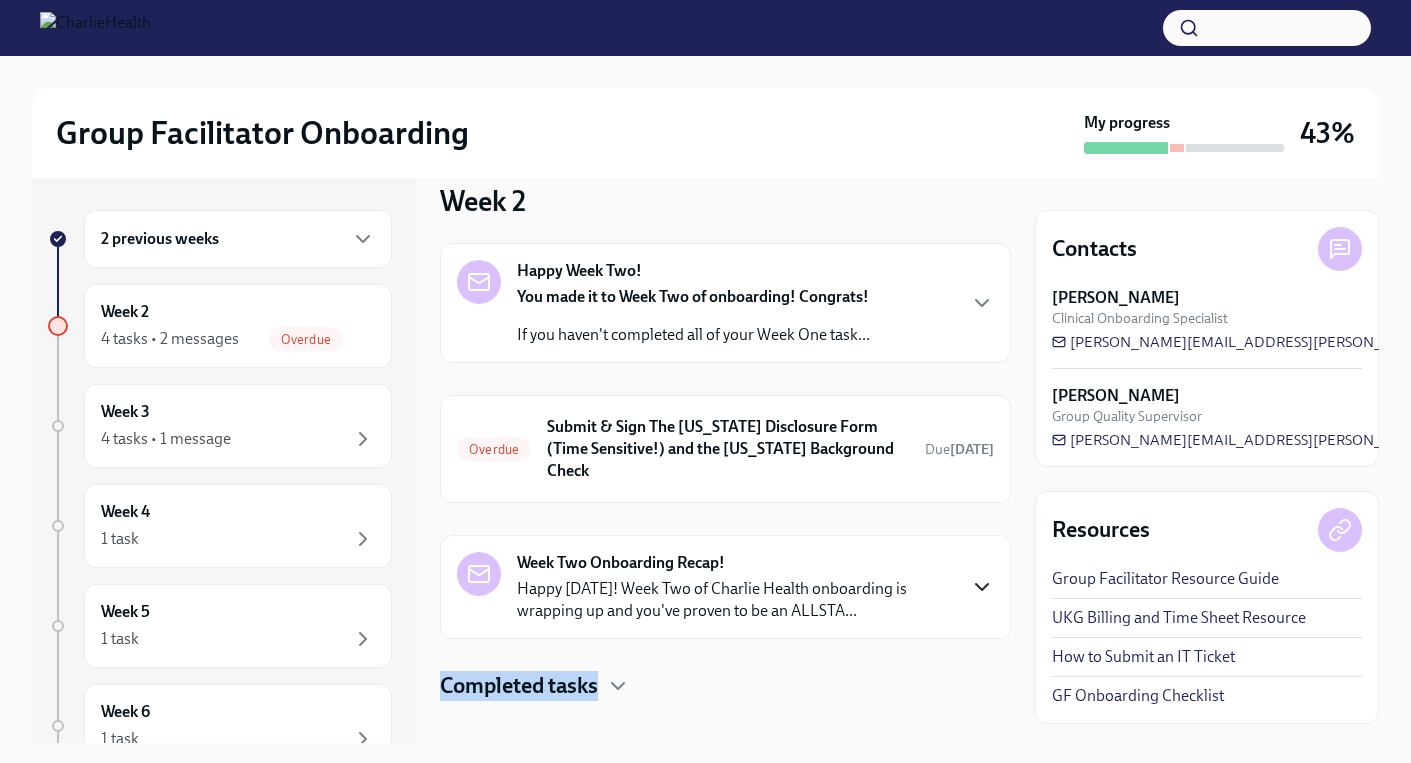 drag, startPoint x: 1022, startPoint y: 639, endPoint x: 952, endPoint y: 704, distance: 95.524864 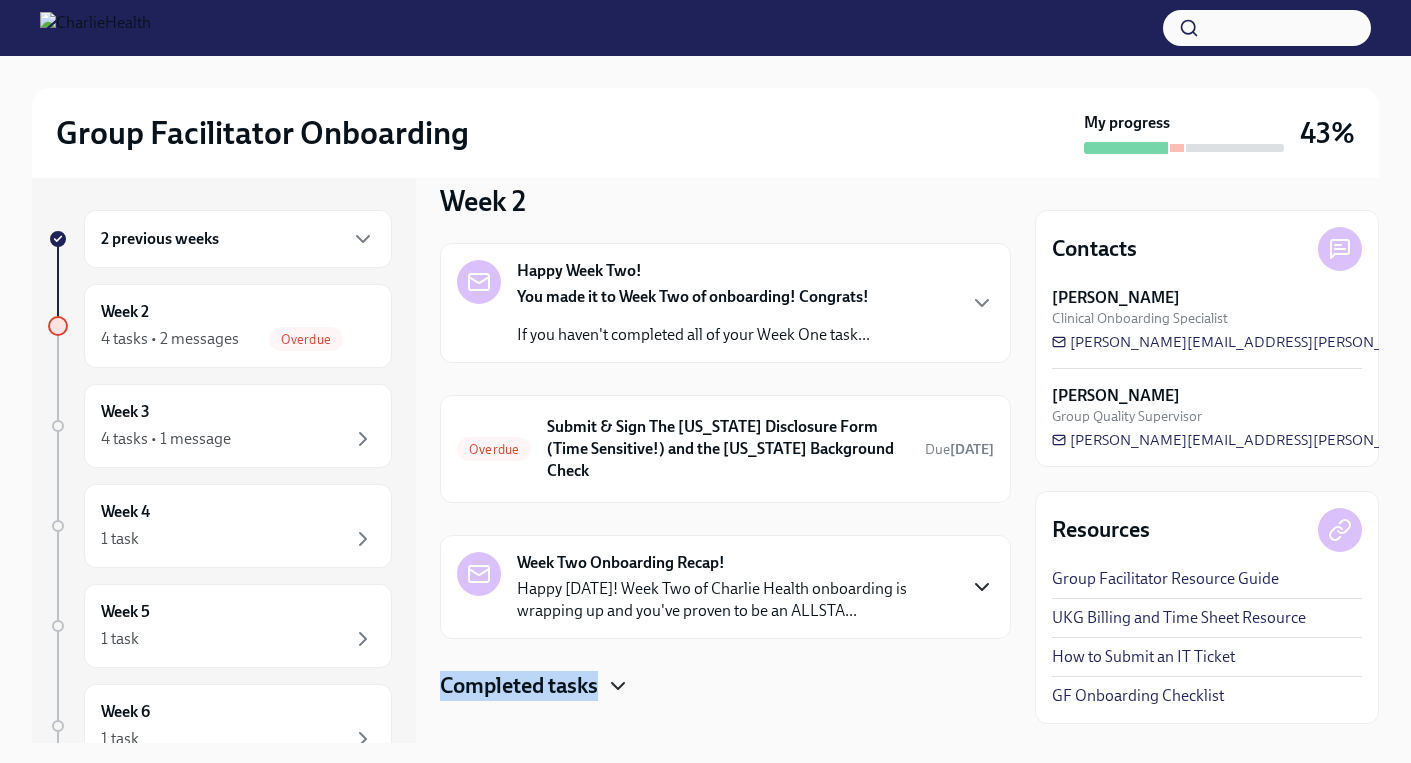 click 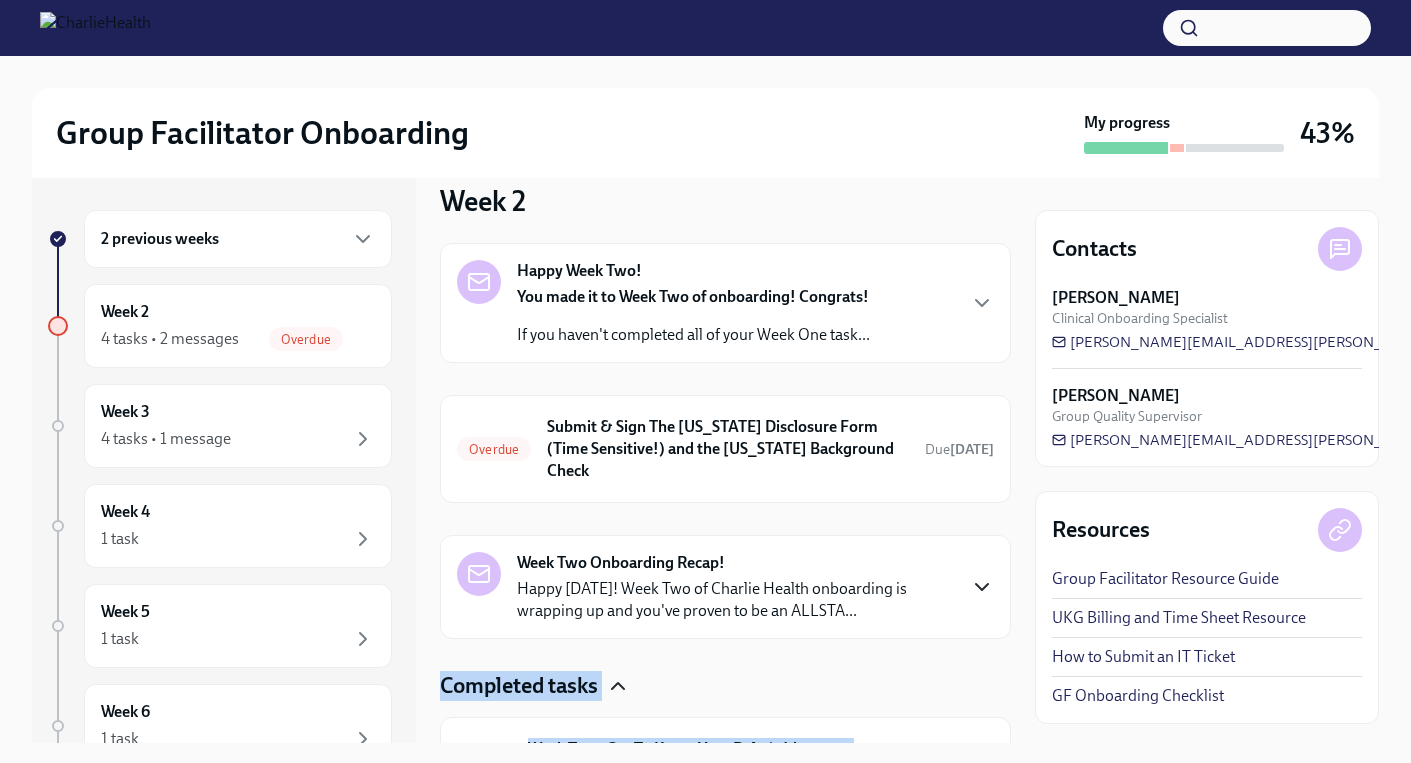 click on "Completed tasks" at bounding box center (725, 686) 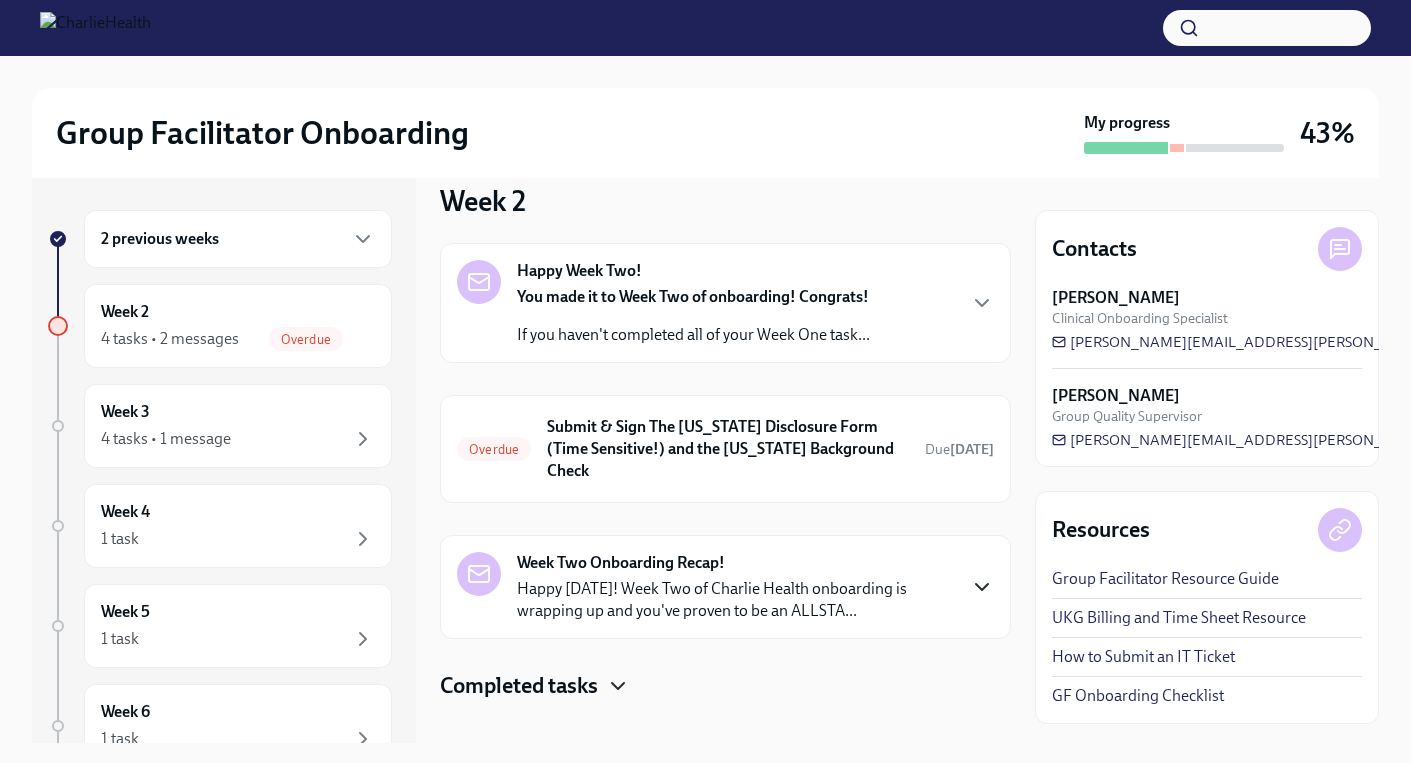 click on "Completed tasks" at bounding box center [725, 686] 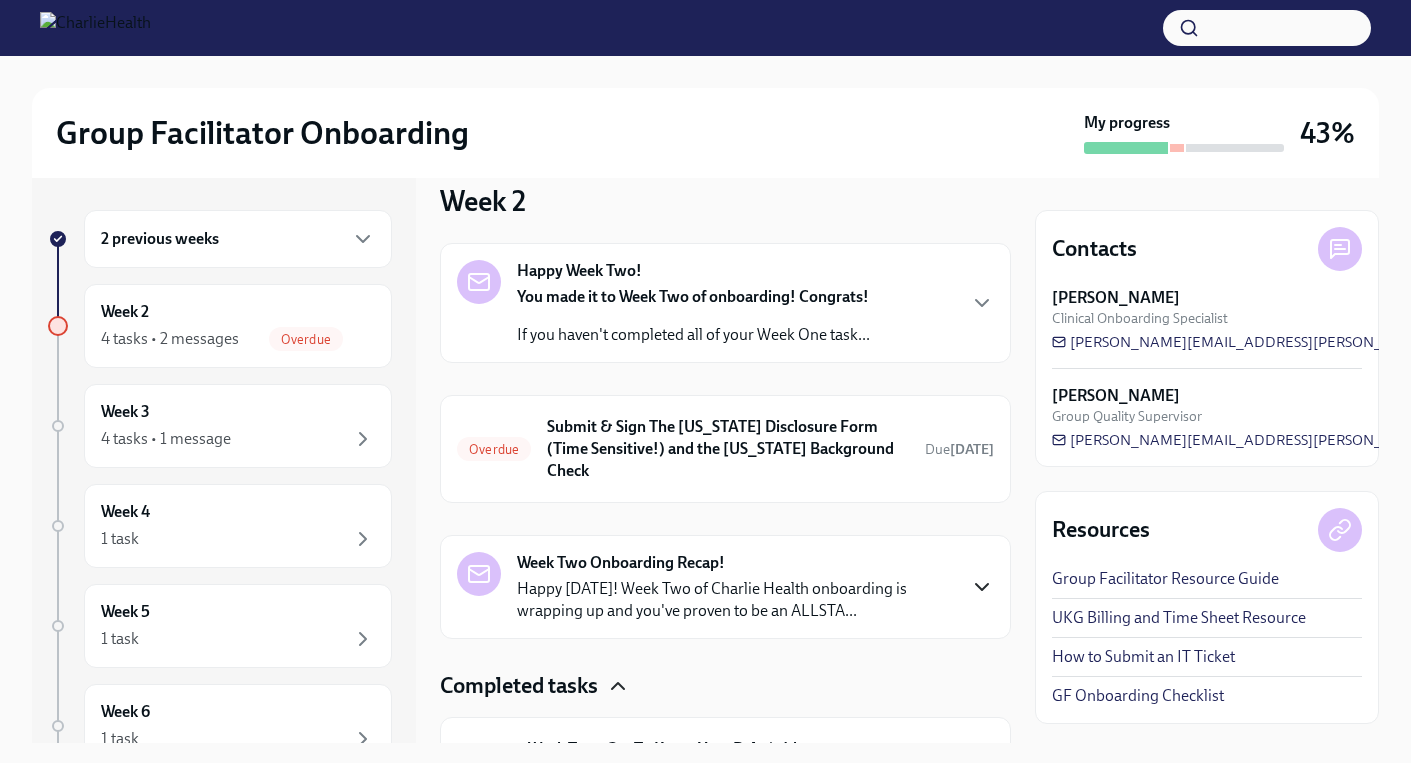click on "2 previous weeks Week 2 4 tasks • 2 messages Overdue Week 3 4 tasks • 1 message Week 4 1 task Week 5 1 task Week 6 1 task Experience ends  [DATE] Week 2 Happy Week Two! You made it to Week Two of onboarding! Congrats!
If you haven't completed all of your Week One task... Overdue Submit & Sign The [US_STATE] Disclosure Form (Time Sensitive!) and the [US_STATE] Background Check Due  [DATE] Week Two Onboarding Recap! Happy [DATE]! Week Two of Charlie Health onboarding is wrapping up and you've proven to be an ALLSTA... Completed tasks Done Week Two: Get To Know Your Role (~4 hours to complete) Completed  [DATE] Done Week Two: Core Processes (~1.25 hours to complete) Completed  [DATE] Done Week Two: Compliance Crisis Response (~1.5 hours to complete) Completed  [DATE] Contacts [PERSON_NAME] Clinical Onboarding Specialist [PERSON_NAME][EMAIL_ADDRESS][PERSON_NAME][DOMAIN_NAME] [PERSON_NAME] Group Quality Supervisor [PERSON_NAME][EMAIL_ADDRESS][PERSON_NAME][DOMAIN_NAME] Resources Group Facilitator Resource Guide UKG Billing and Time Sheet Resource" at bounding box center (705, 460) 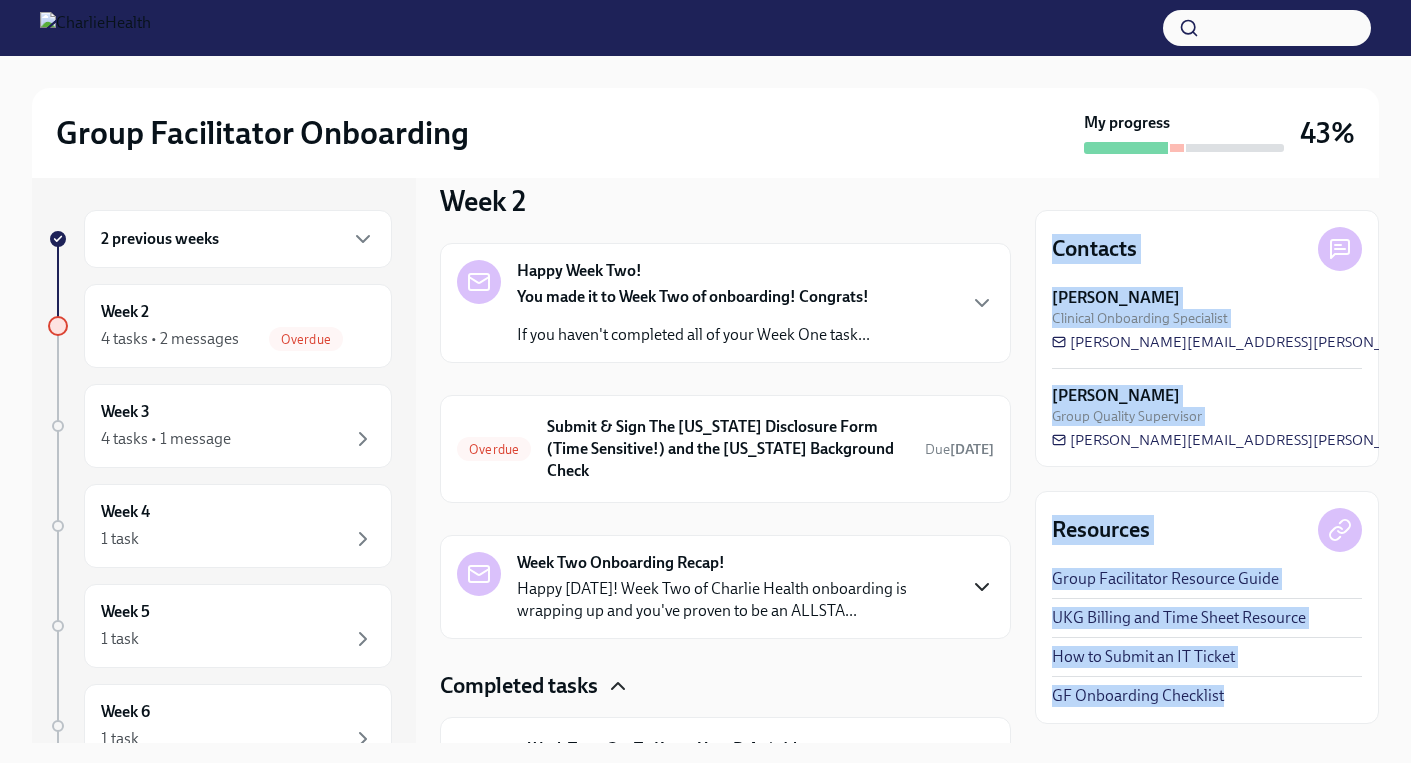 drag, startPoint x: 1026, startPoint y: 718, endPoint x: 1001, endPoint y: 756, distance: 45.486263 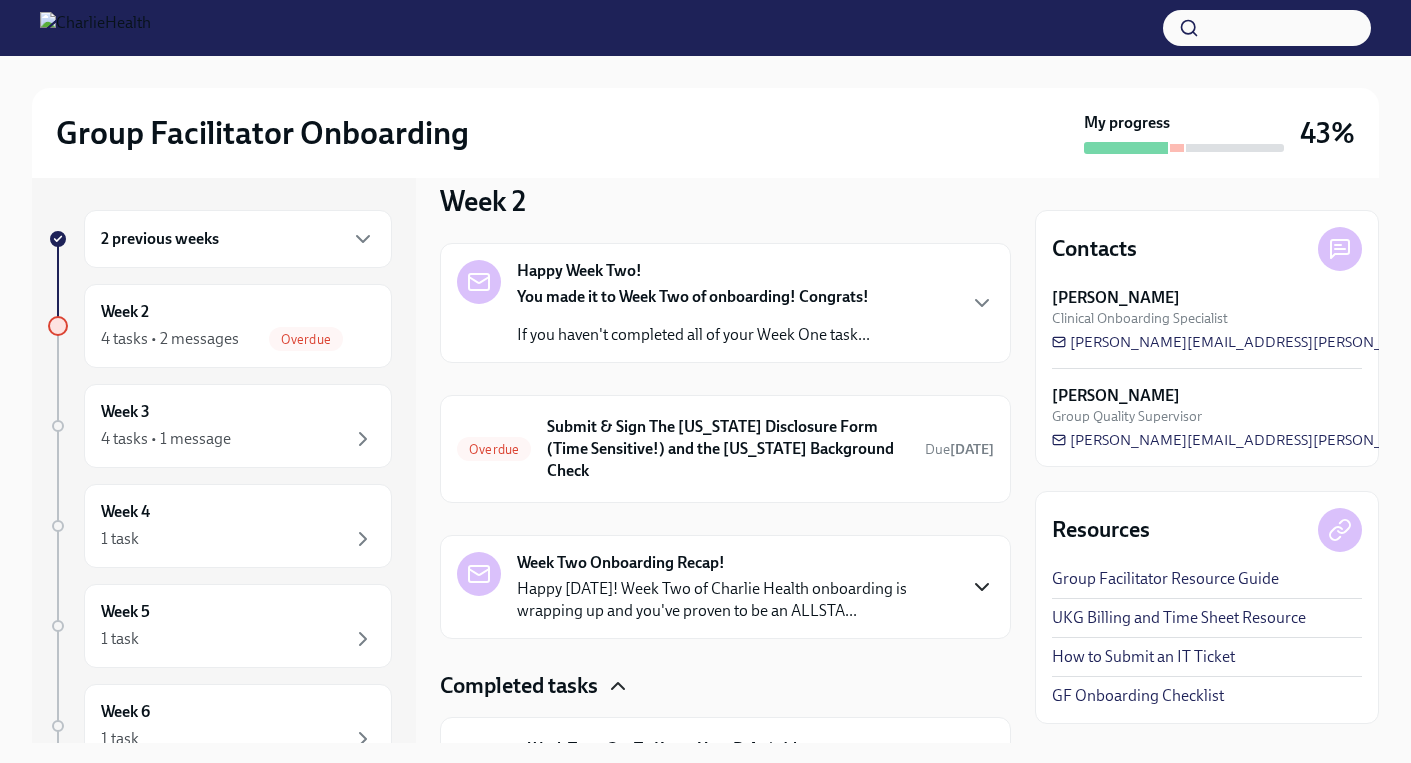 click on "Completed tasks" at bounding box center (725, 686) 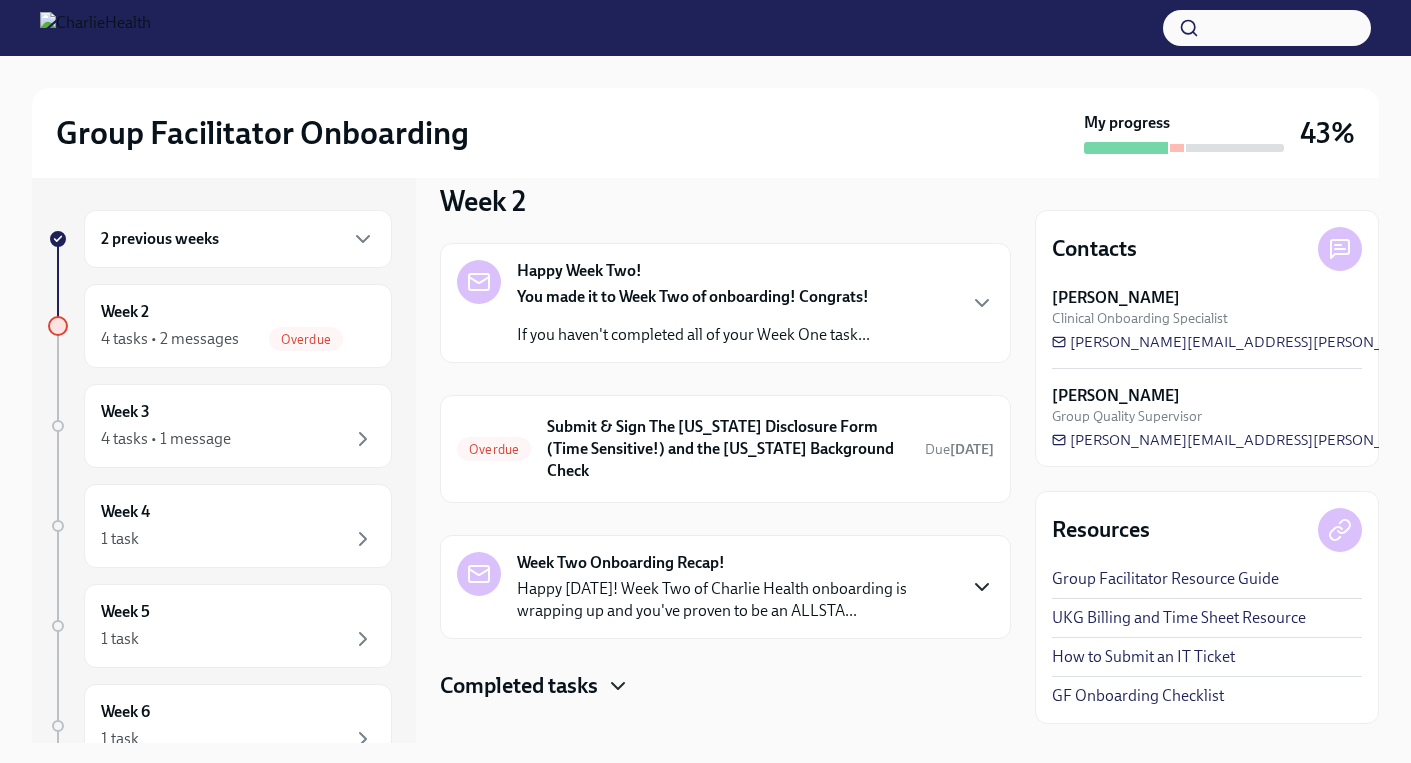click on "Completed tasks" at bounding box center [725, 686] 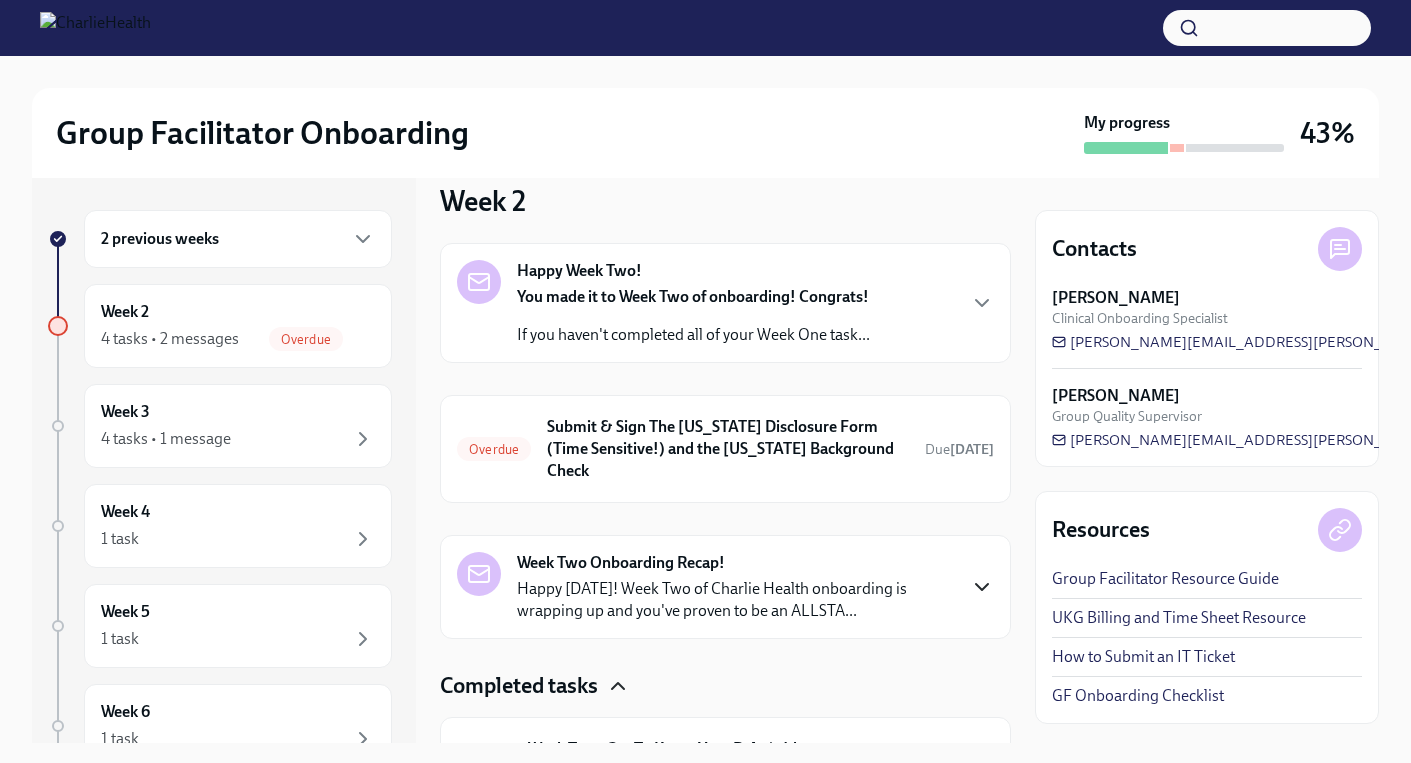 click on "2 previous weeks Week 2 4 tasks • 2 messages Overdue Week 3 4 tasks • 1 message Week 4 1 task Week 5 1 task Week 6 1 task Experience ends  [DATE] Week 2 Happy Week Two! You made it to Week Two of onboarding! Congrats!
If you haven't completed all of your Week One task... Overdue Submit & Sign The [US_STATE] Disclosure Form (Time Sensitive!) and the [US_STATE] Background Check Due  [DATE] Week Two Onboarding Recap! Happy [DATE]! Week Two of Charlie Health onboarding is wrapping up and you've proven to be an ALLSTA... Completed tasks Done Week Two: Get To Know Your Role (~4 hours to complete) Completed  [DATE] Done Week Two: Core Processes (~1.25 hours to complete) Completed  [DATE] Done Week Two: Compliance Crisis Response (~1.5 hours to complete) Completed  [DATE] Contacts [PERSON_NAME] Clinical Onboarding Specialist [PERSON_NAME][EMAIL_ADDRESS][PERSON_NAME][DOMAIN_NAME] [PERSON_NAME] Group Quality Supervisor [PERSON_NAME][EMAIL_ADDRESS][PERSON_NAME][DOMAIN_NAME] Resources Group Facilitator Resource Guide UKG Billing and Time Sheet Resource" at bounding box center (705, 460) 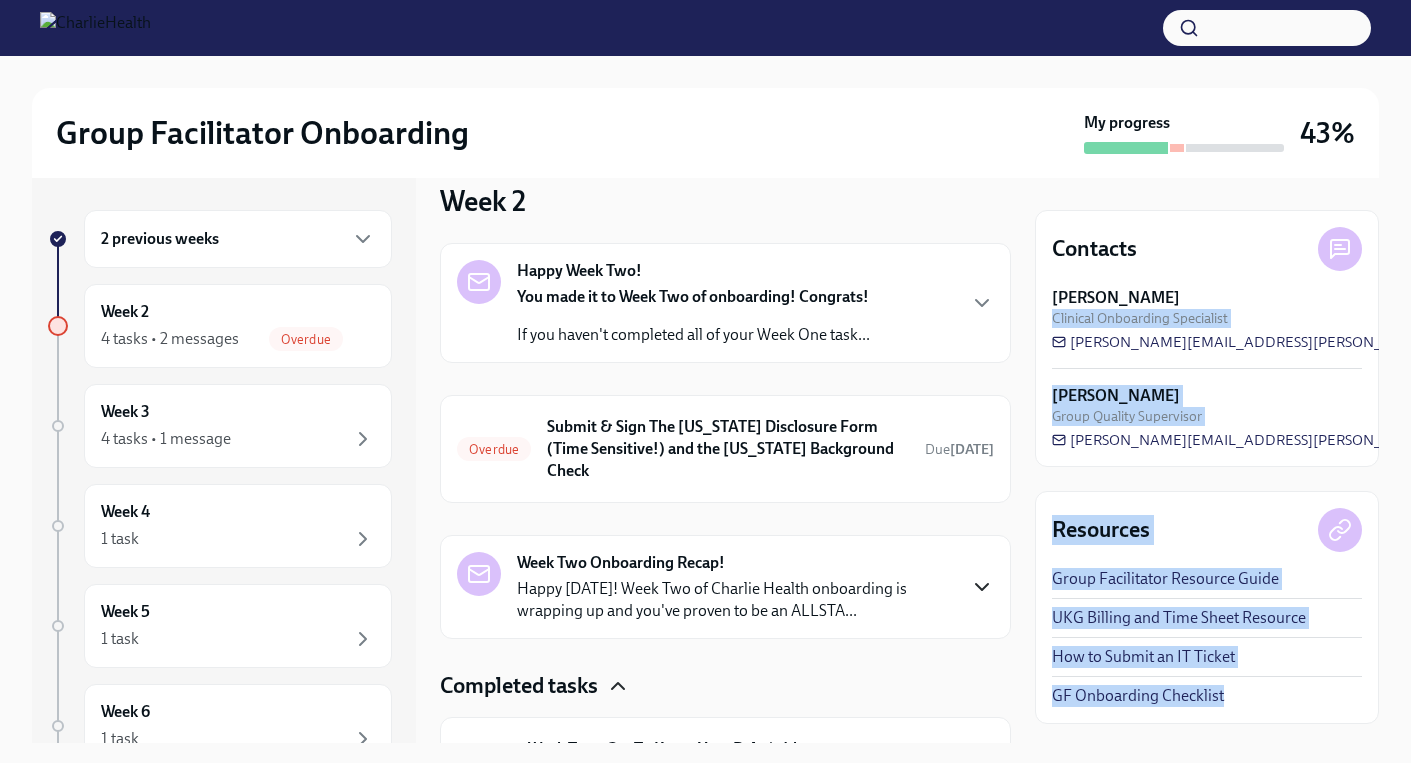 drag, startPoint x: 1392, startPoint y: 281, endPoint x: 1087, endPoint y: 824, distance: 622.7953 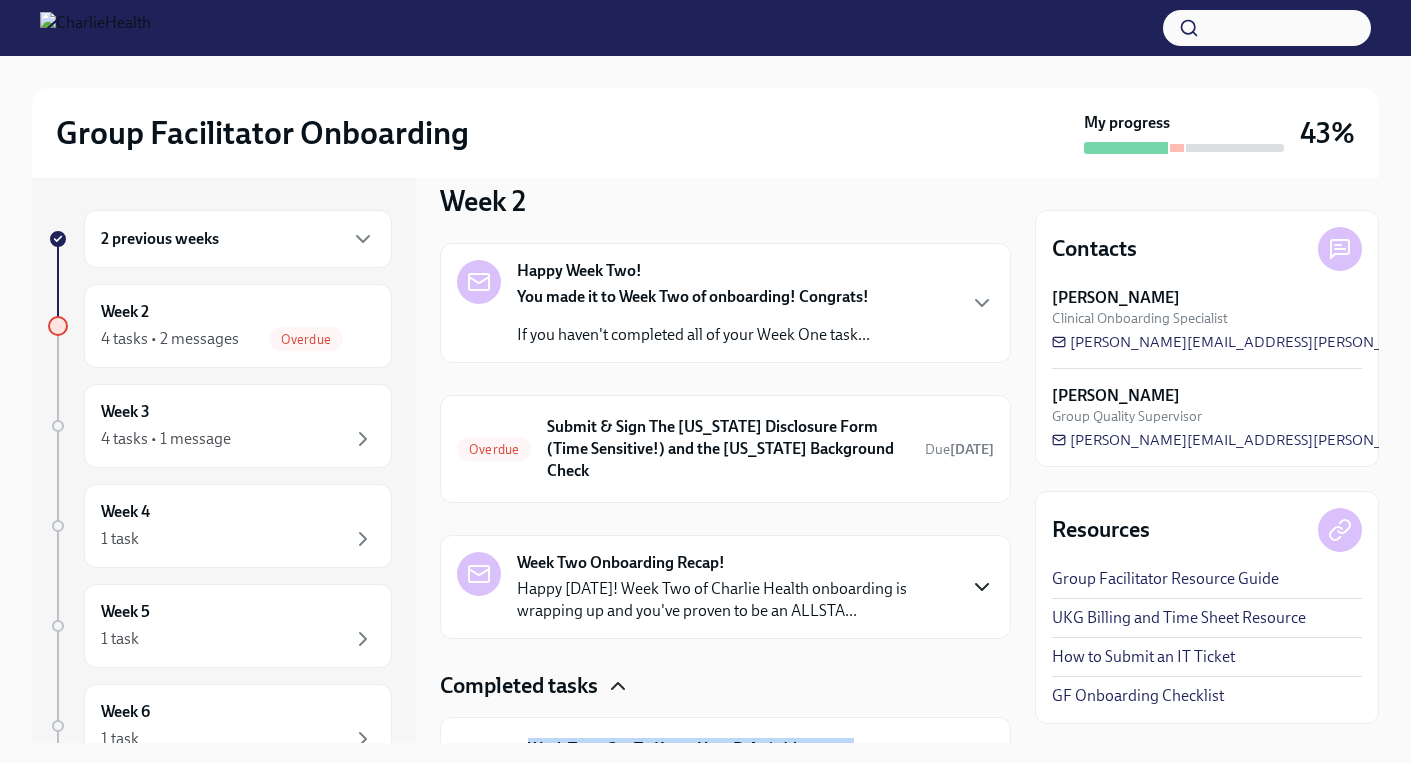 scroll, scrollTop: 333, scrollLeft: 0, axis: vertical 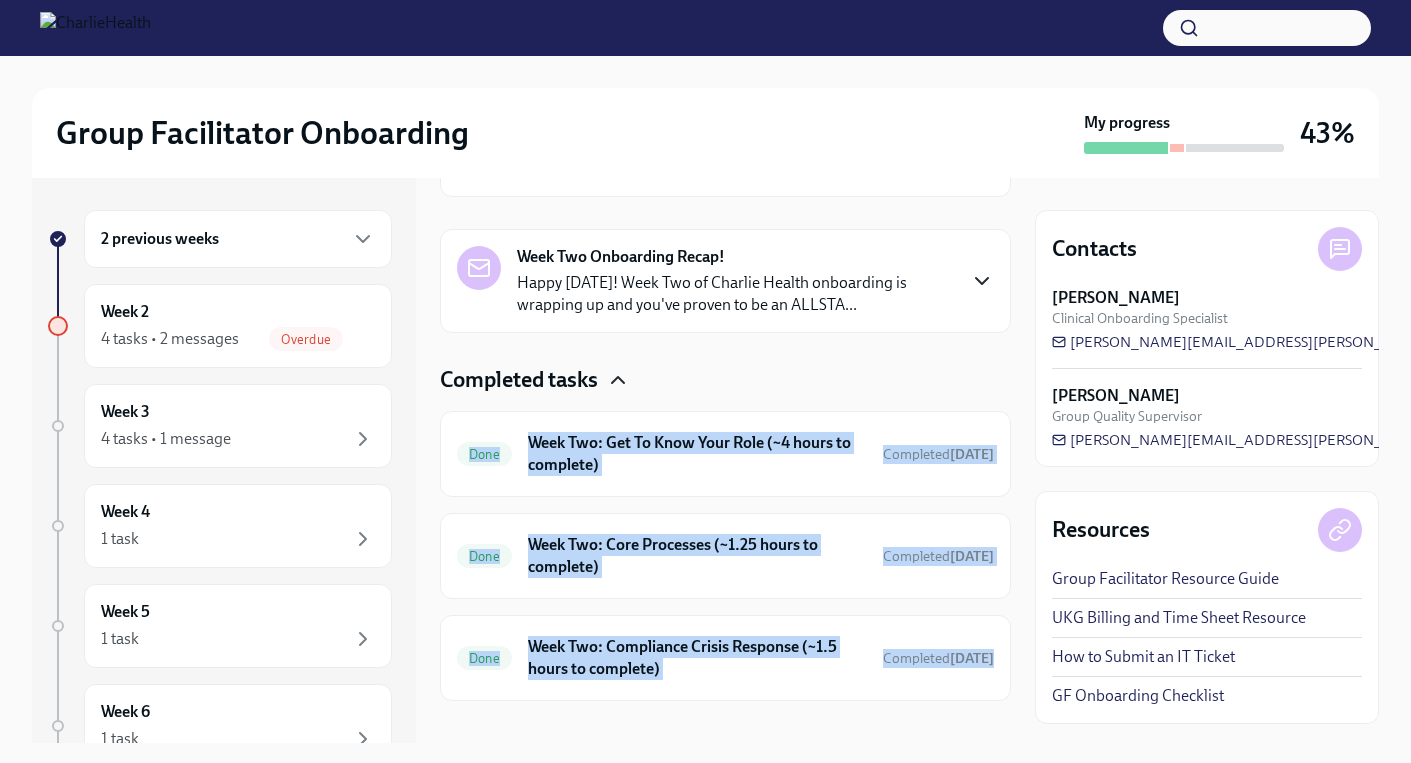 drag, startPoint x: 811, startPoint y: 674, endPoint x: 810, endPoint y: 789, distance: 115.00435 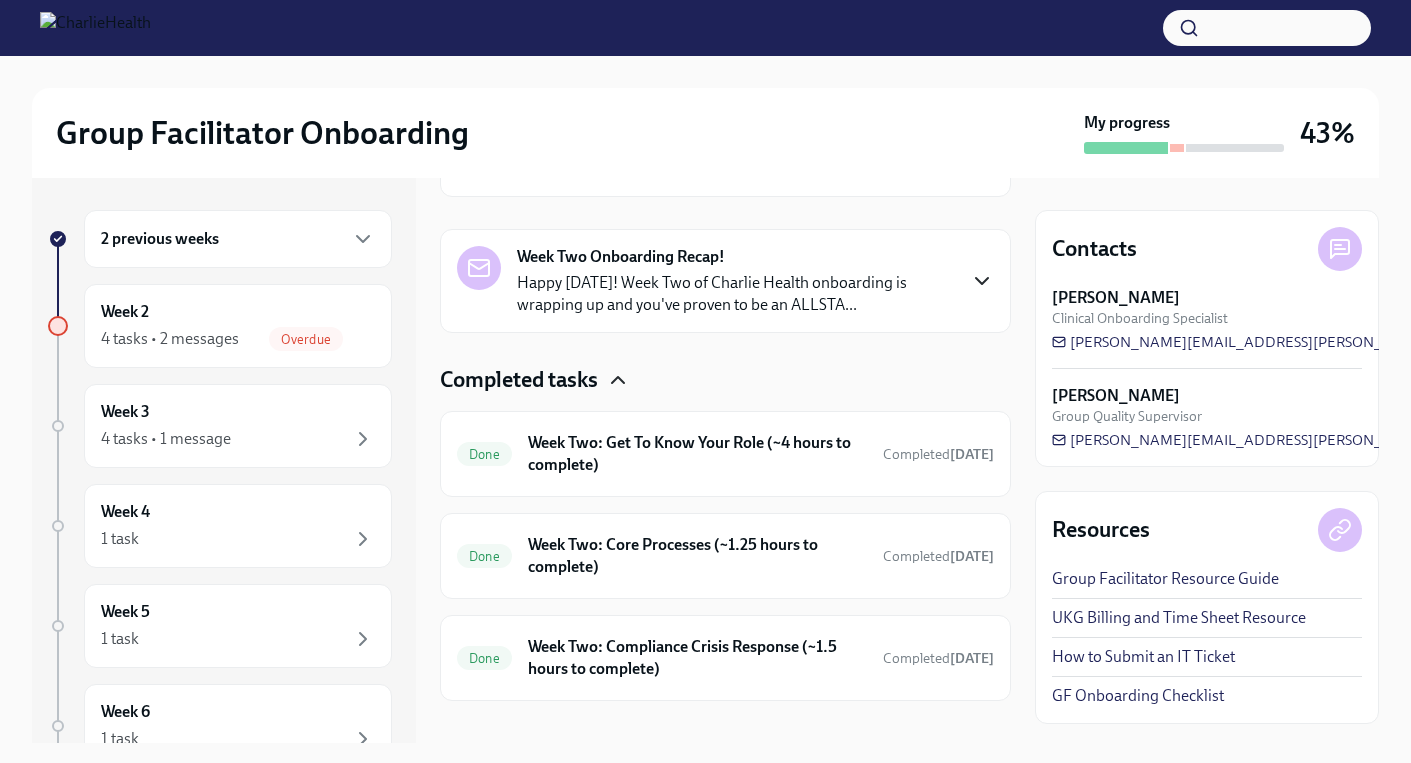 click at bounding box center (725, 733) 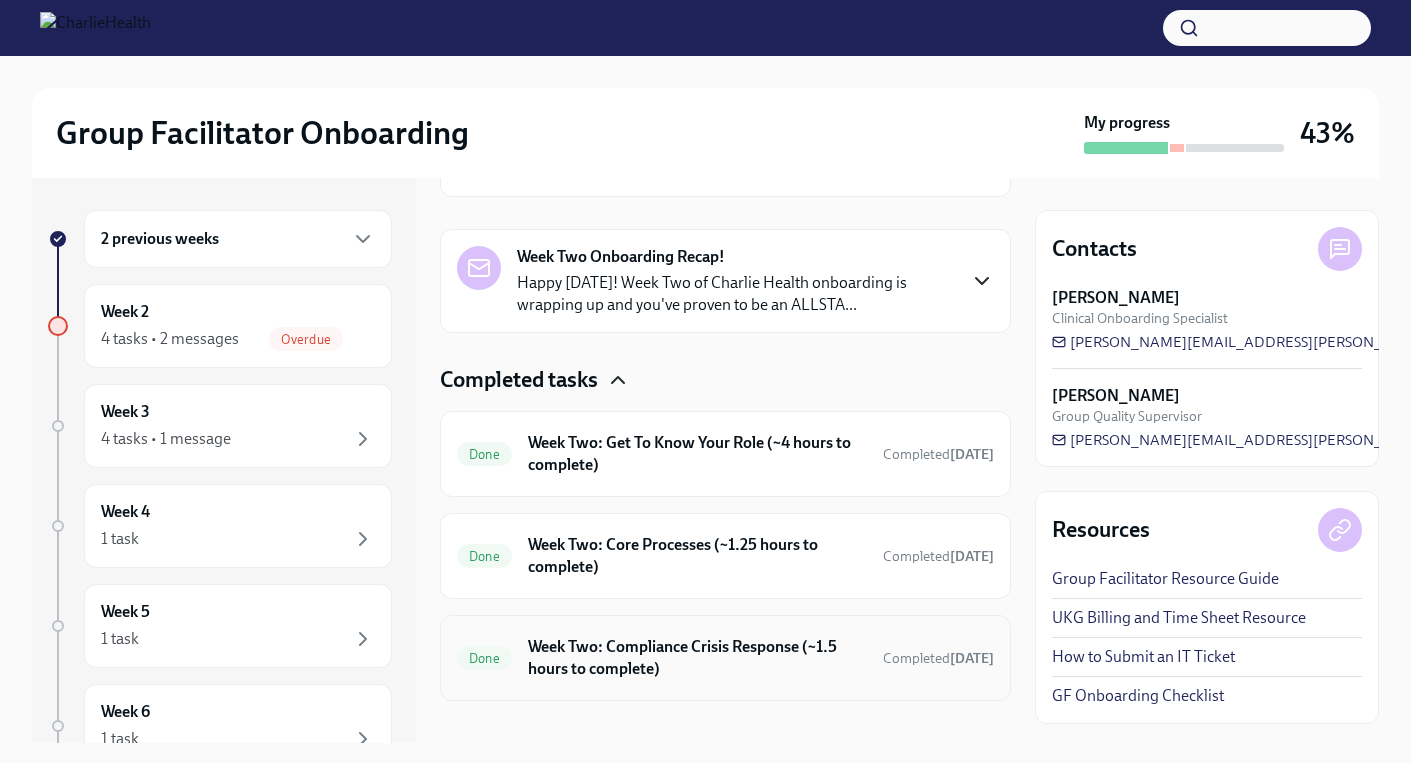 click on "Week Two: Compliance Crisis Response (~1.5 hours to complete)" at bounding box center (697, 658) 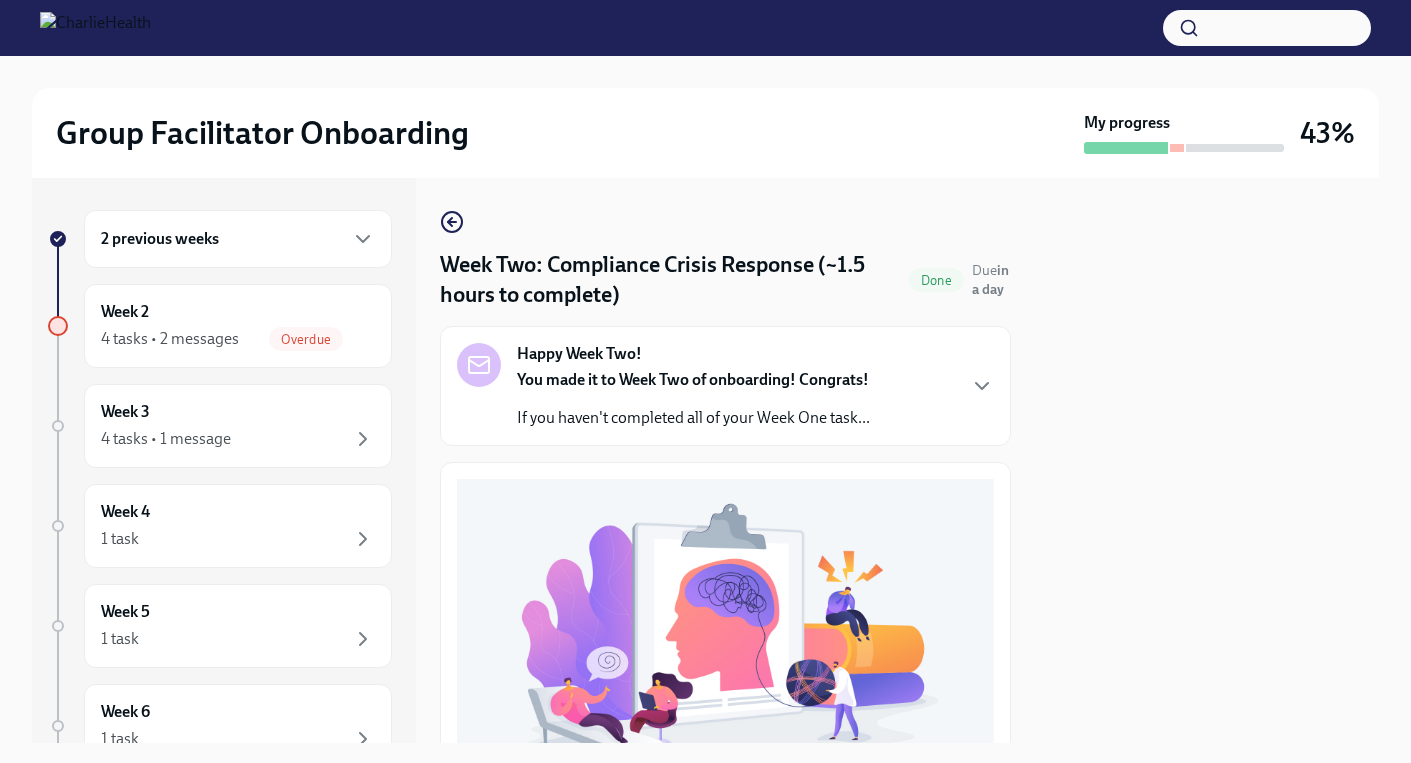 click at bounding box center (1207, 460) 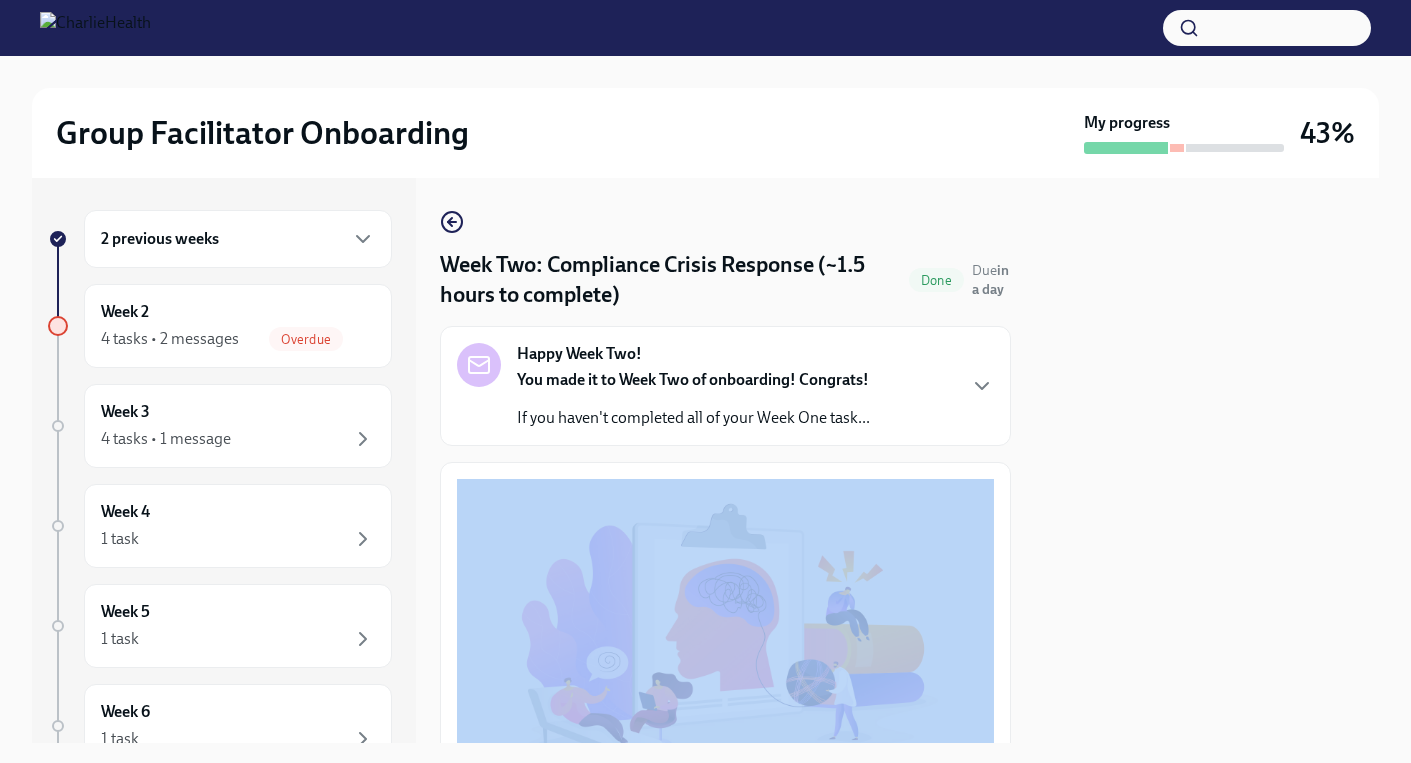 drag, startPoint x: 847, startPoint y: 441, endPoint x: 849, endPoint y: 488, distance: 47.042534 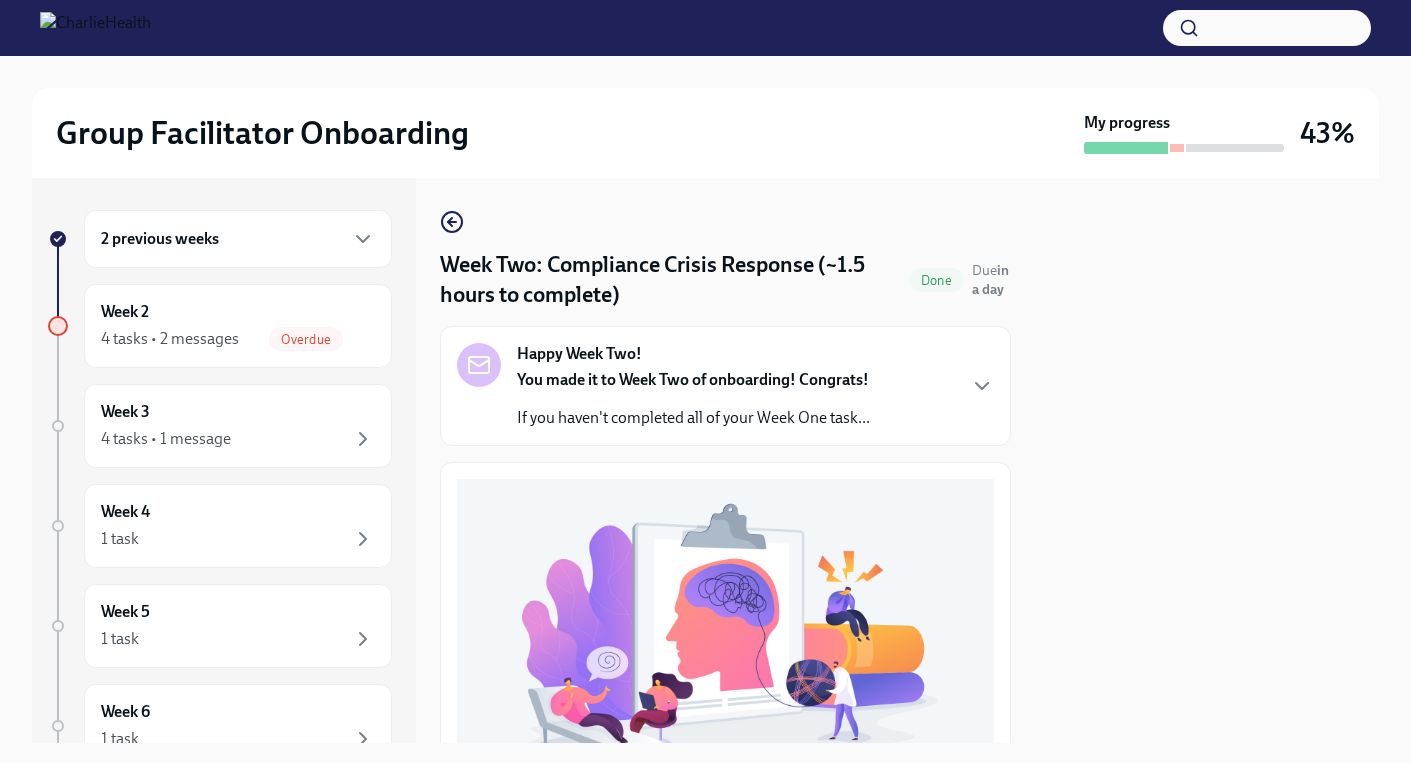 click on "2 previous weeks Week 2 4 tasks • 2 messages Overdue Week 3 4 tasks • 1 message Week 4 1 task Week 5 1 task Week 6 1 task Experience ends  [DATE] Week Two: Compliance Crisis Response (~1.5 hours to complete) Done Due  in a day Happy Week Two! You made it to Week Two of onboarding! Congrats!
If you haven't completed all of your Week One task... As an IOP program, our clients are frequently in crisis. To best prepare you, please take the following three crisis courses in [GEOGRAPHIC_DATA]. Complete Three Relias Courses Please complete these  three  Relias courses next:
De-Escalation Techniques
Use of [MEDICAL_DATA] Techniques
Assessing & Screening for Suicide Risk
🎓  Find your Relias trainings here
Username: [PERSON_NAME][EMAIL_ADDRESS][PERSON_NAME][DOMAIN_NAME]
Password: [SECURITY_DATA] I completed these three Relias courses! Completed UKG Billing: Clock this as Compliance Task" at bounding box center (705, 460) 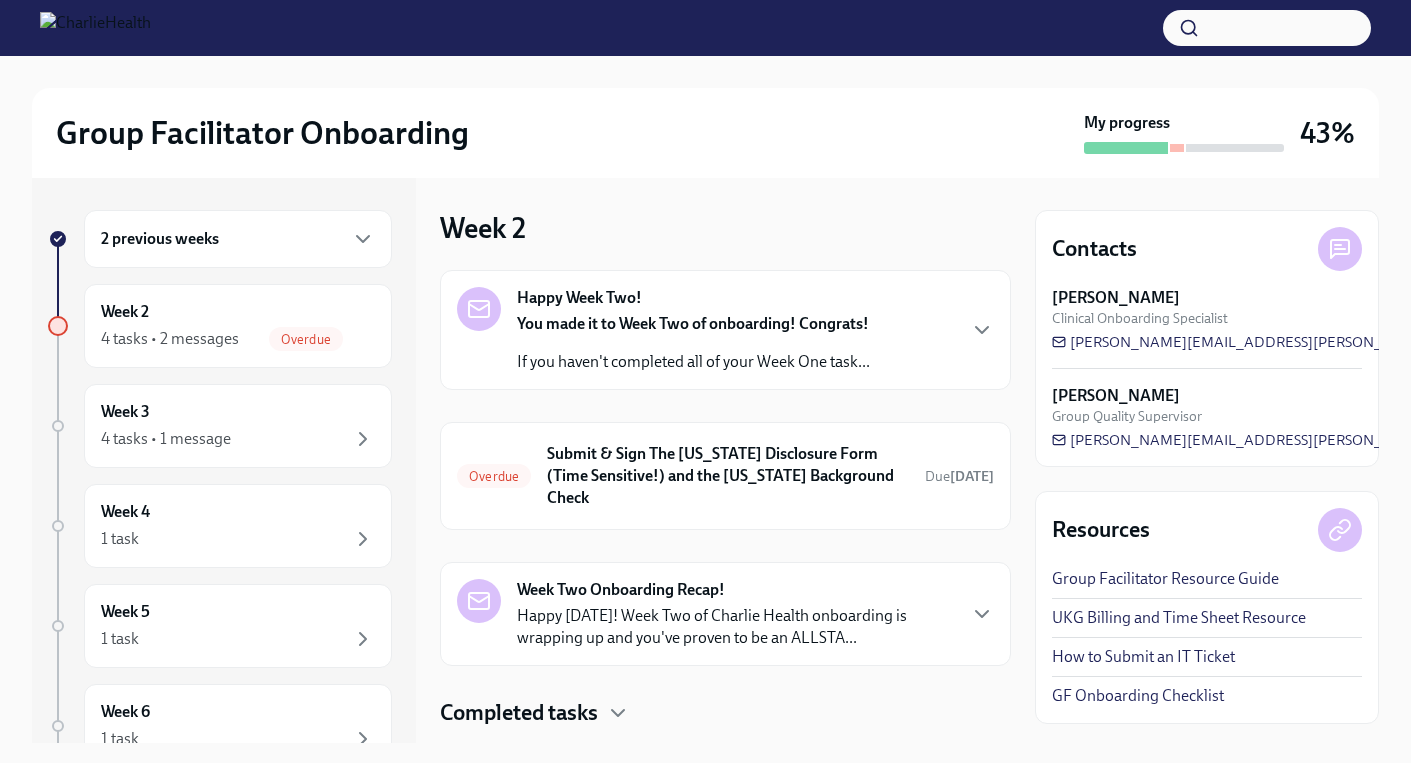 click on "Completed tasks" at bounding box center (725, 713) 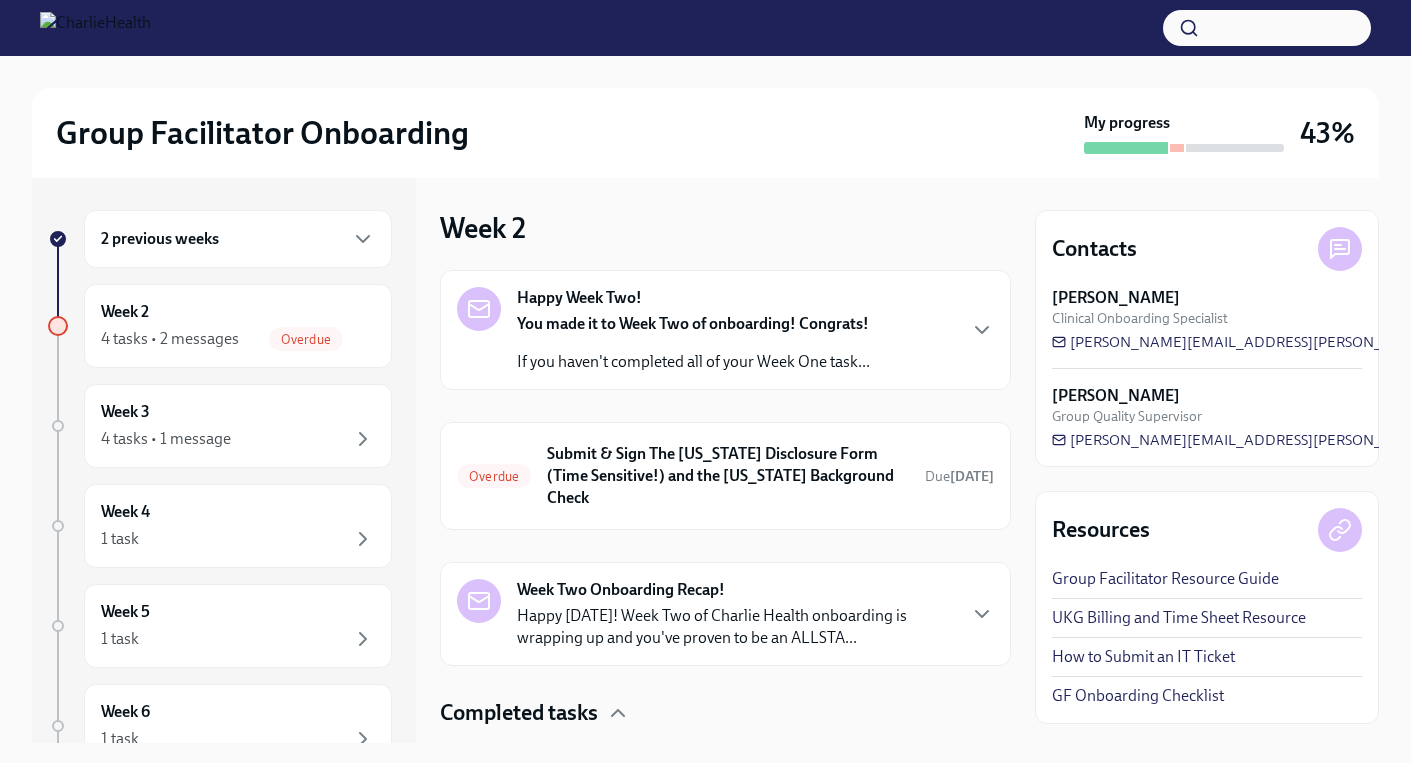 click on "Happy Week Two! You made it to Week Two of onboarding! Congrats!
If you haven't completed all of your Week One task... Overdue Submit & Sign The [US_STATE] Disclosure Form (Time Sensitive!) and the [US_STATE] Background Check Due  [DATE] Week Two Onboarding Recap! Happy [DATE]! Week Two of Charlie Health onboarding is wrapping up and you've proven to be an ALLSTA... Completed tasks Done Week Two: Get To Know Your Role (~4 hours to complete) Completed  [DATE] Done Week Two: Core Processes (~1.25 hours to complete) Completed  [DATE] Done Week Two: Compliance Crisis Response (~1.5 hours to complete) Completed  [DATE]" at bounding box center (725, 652) 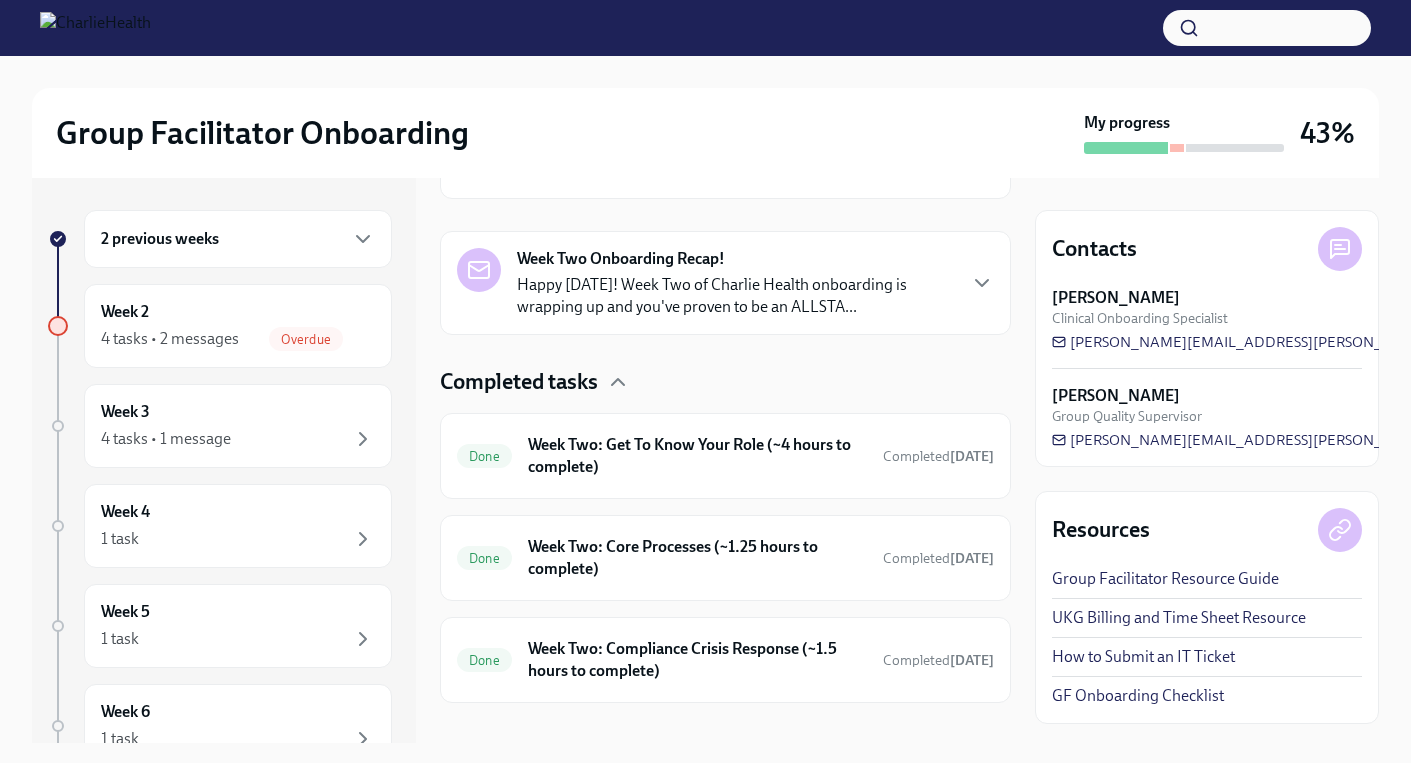 scroll, scrollTop: 333, scrollLeft: 0, axis: vertical 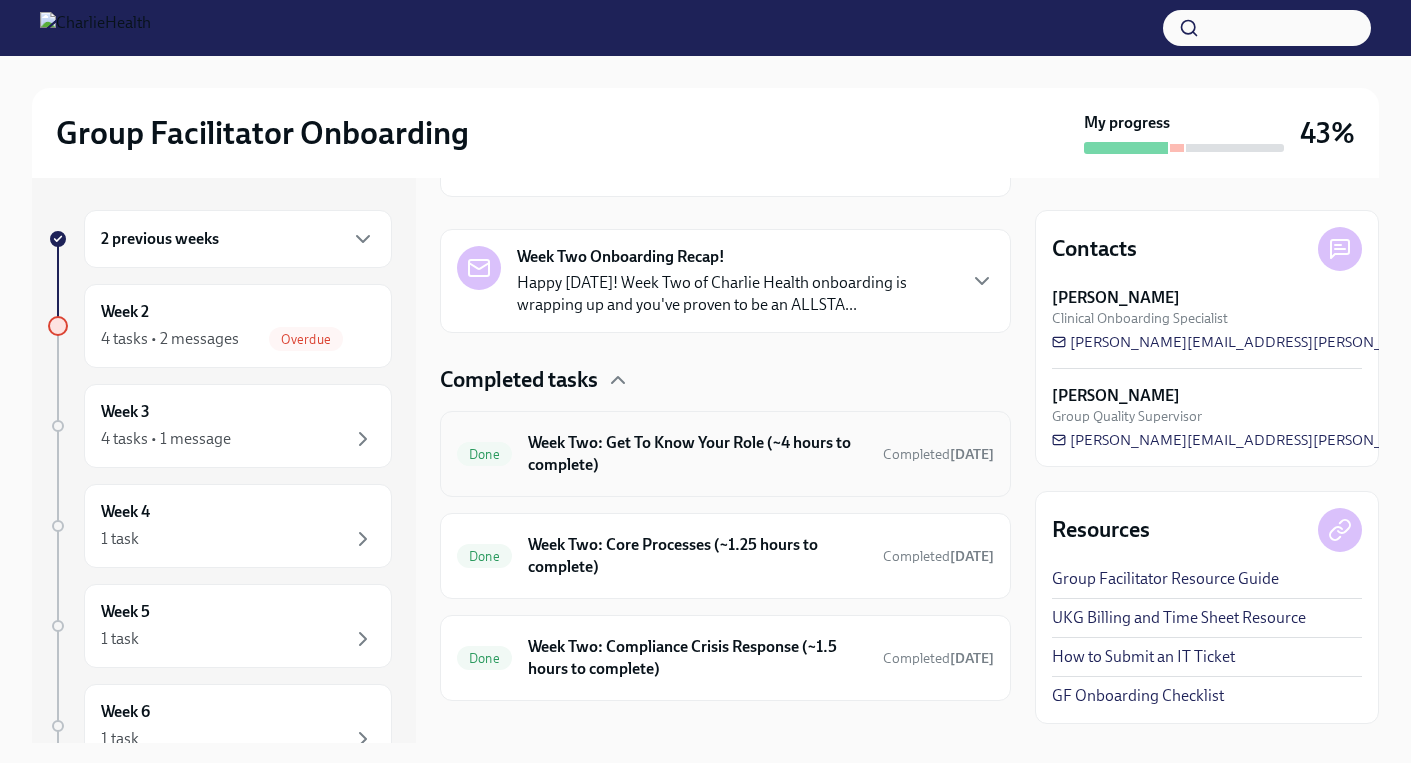 click on "Week Two: Get To Know Your Role (~4 hours to complete)" at bounding box center [697, 454] 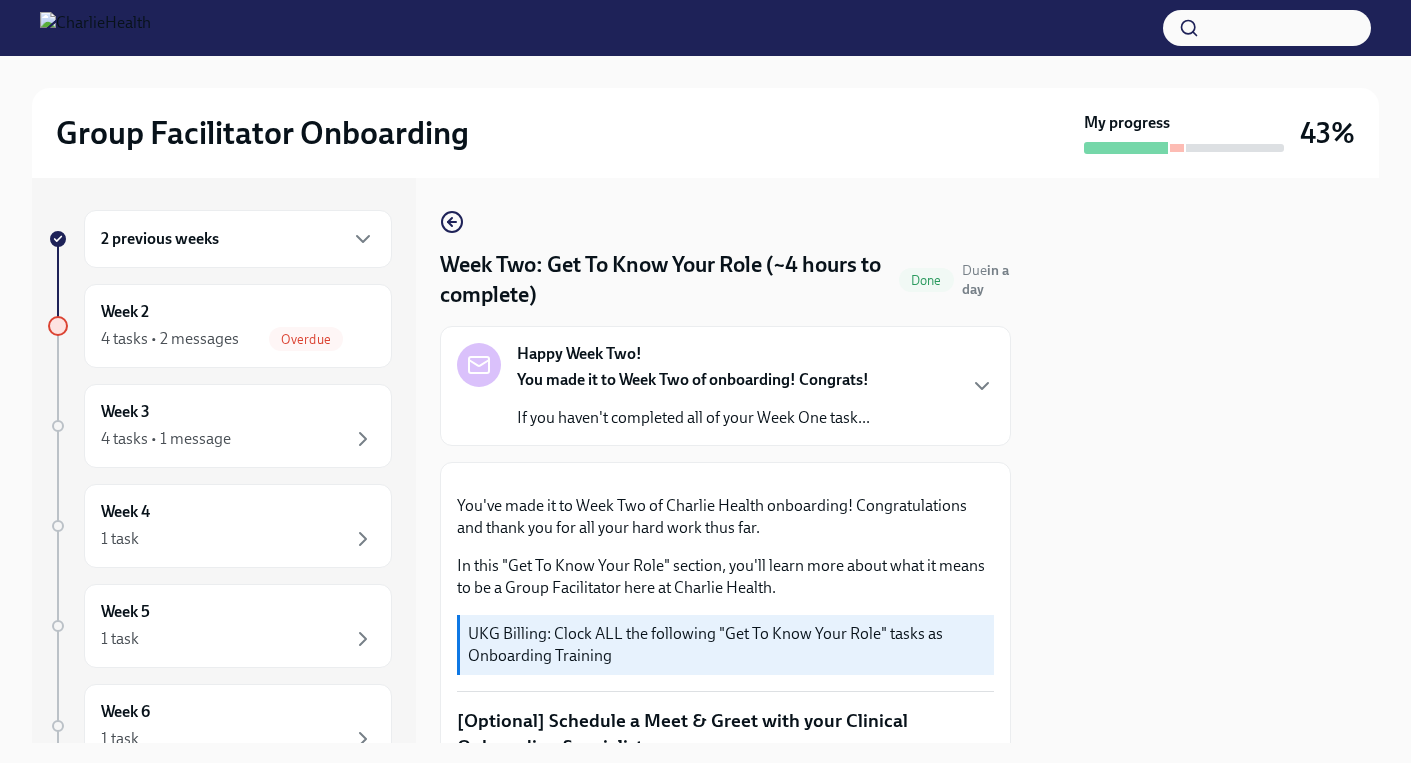 click at bounding box center (1207, 460) 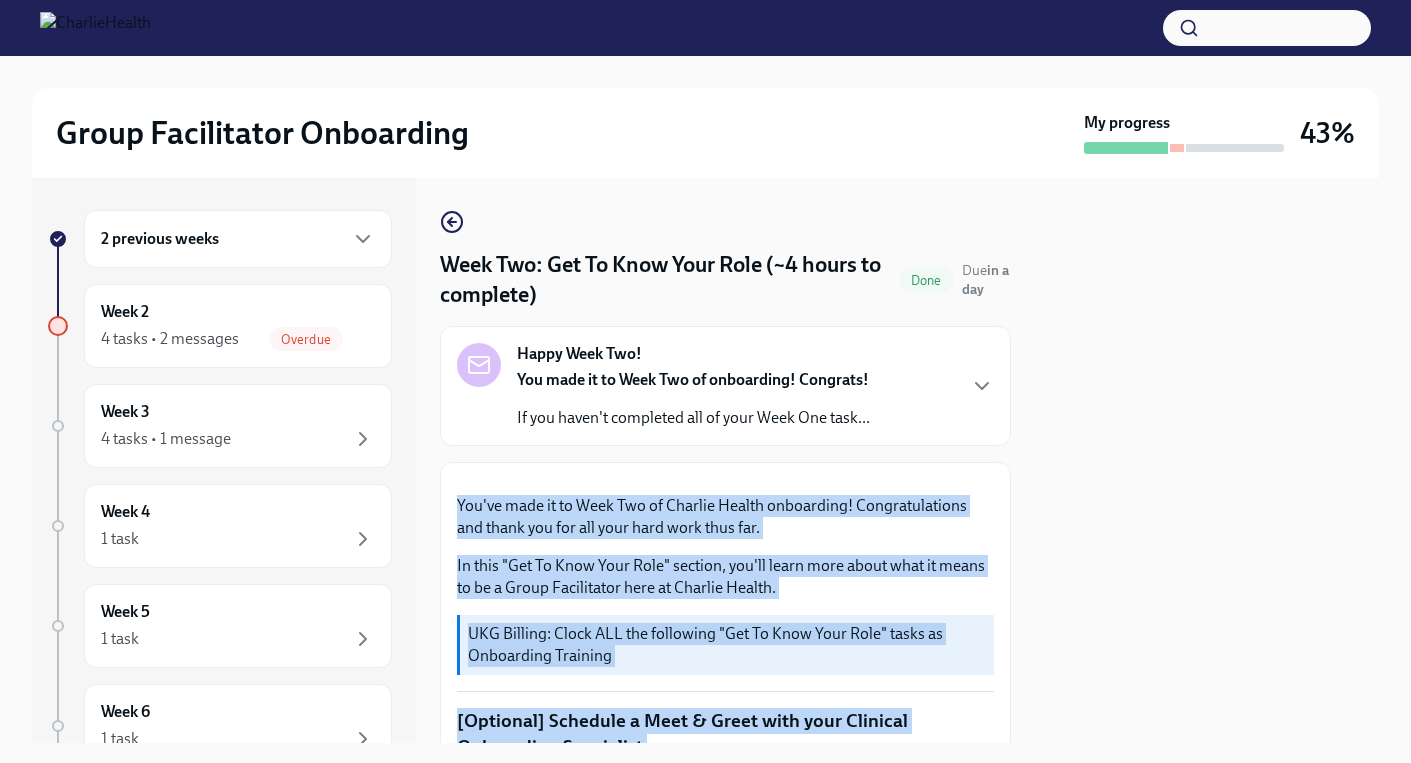 drag, startPoint x: 1035, startPoint y: 601, endPoint x: 926, endPoint y: 750, distance: 184.61311 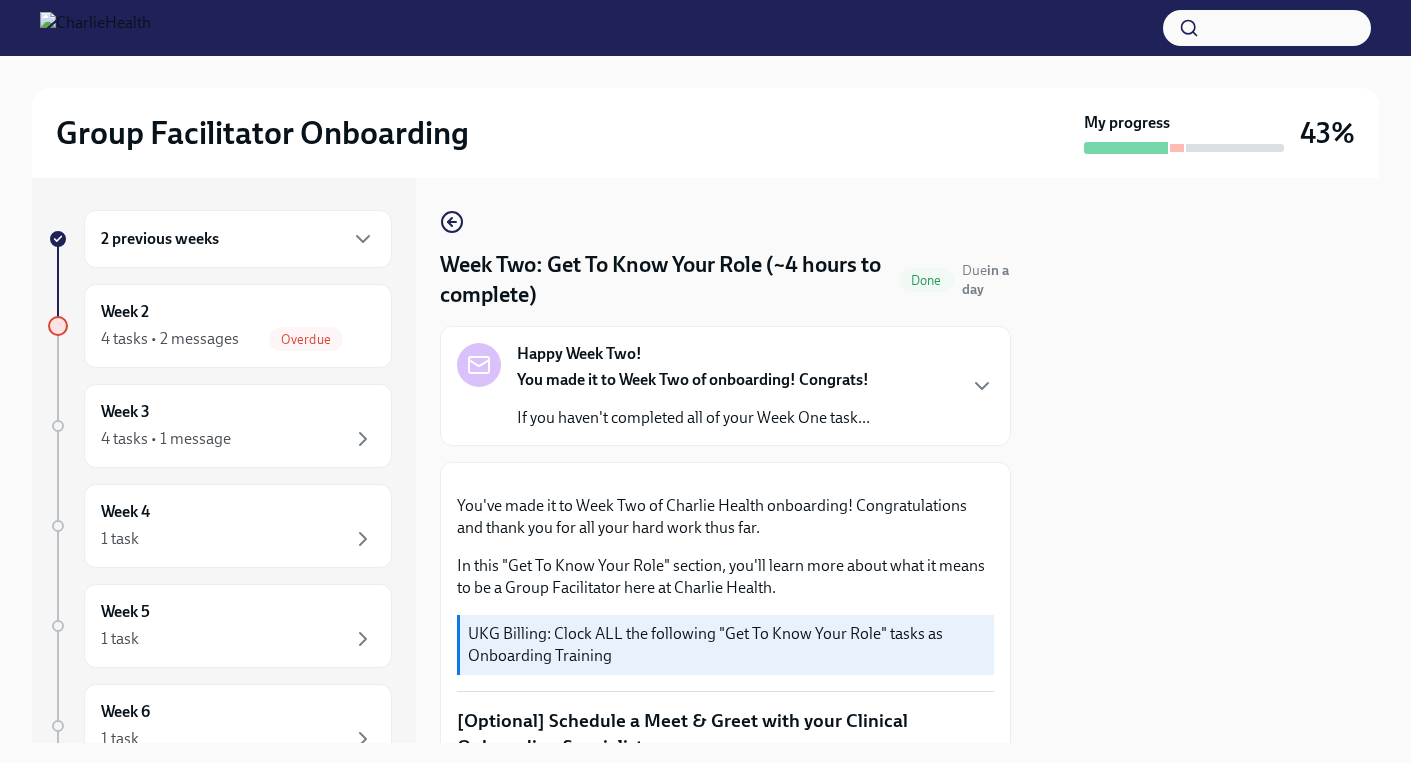 click on "Group Facilitator Onboarding My progress 43% 2 previous weeks Week 2 4 tasks • 2 messages Overdue Week 3 4 tasks • 1 message Week 4 1 task Week 5 1 task Week 6 1 task Experience ends  [DATE] Week Two: Get To Know Your Role (~4 hours to complete) Done Due  in a day Happy Week Two! You made it to Week Two of onboarding! Congrats!
If you haven't completed all of your Week One task... You've made it to Week Two of Charlie Health onboarding! Congratulations and thank you for all your hard work thus far.
In this "Get To Know Your Role" section, you'll learn more about what it means to be a Group Facilitator here at Charlie Health. UKG Billing: Clock ALL the following "Get To Know Your Role" tasks as Onboarding Training [Optional] Schedule a Meet & Greet with your Clinical Onboarding Specialist At this point, you might have some questions about your role, the onboarding process, or are just feeling the need to connect with someone in-person!
Complete Docebo Courses
IOP Overview, Curriculum & Roles" at bounding box center (705, 381) 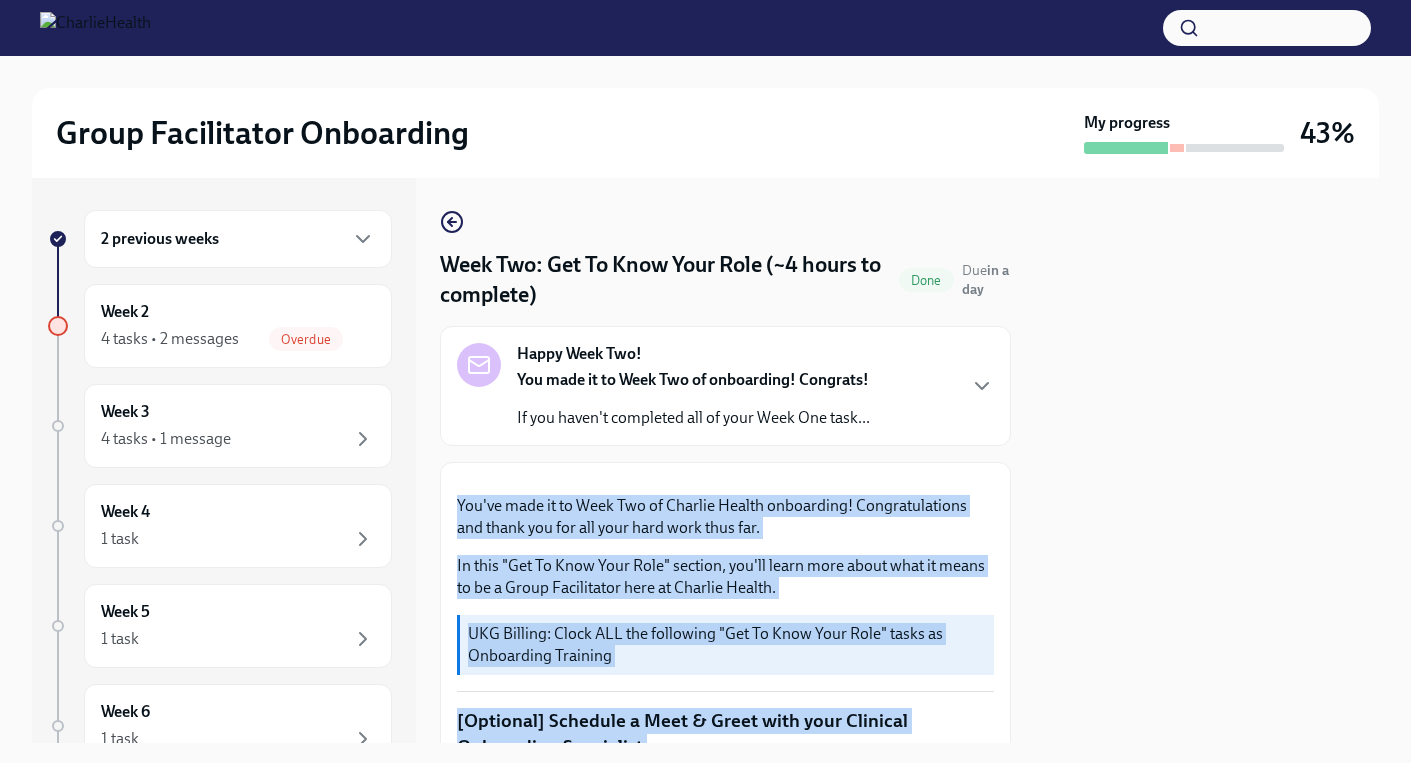 drag, startPoint x: 997, startPoint y: 743, endPoint x: 1061, endPoint y: 562, distance: 191.98177 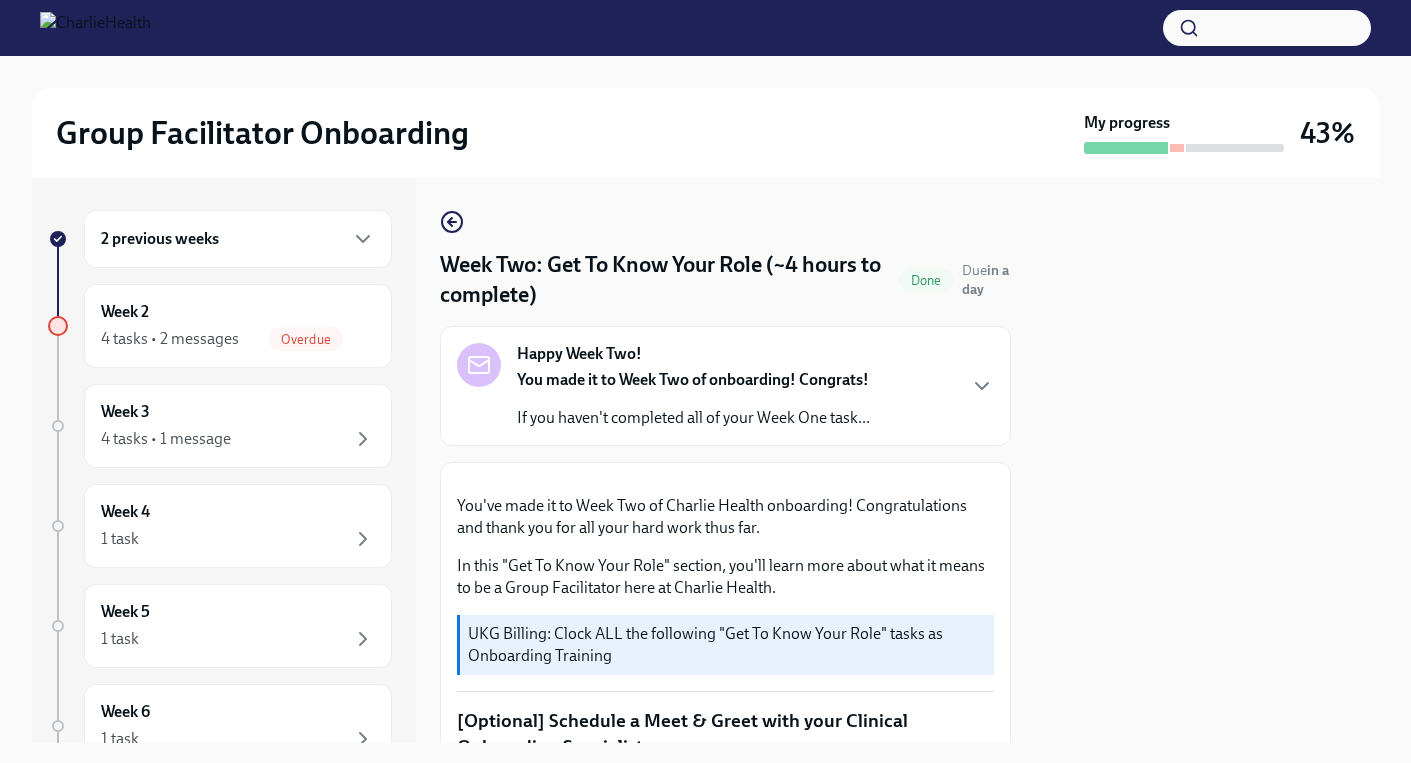 click at bounding box center (1207, 460) 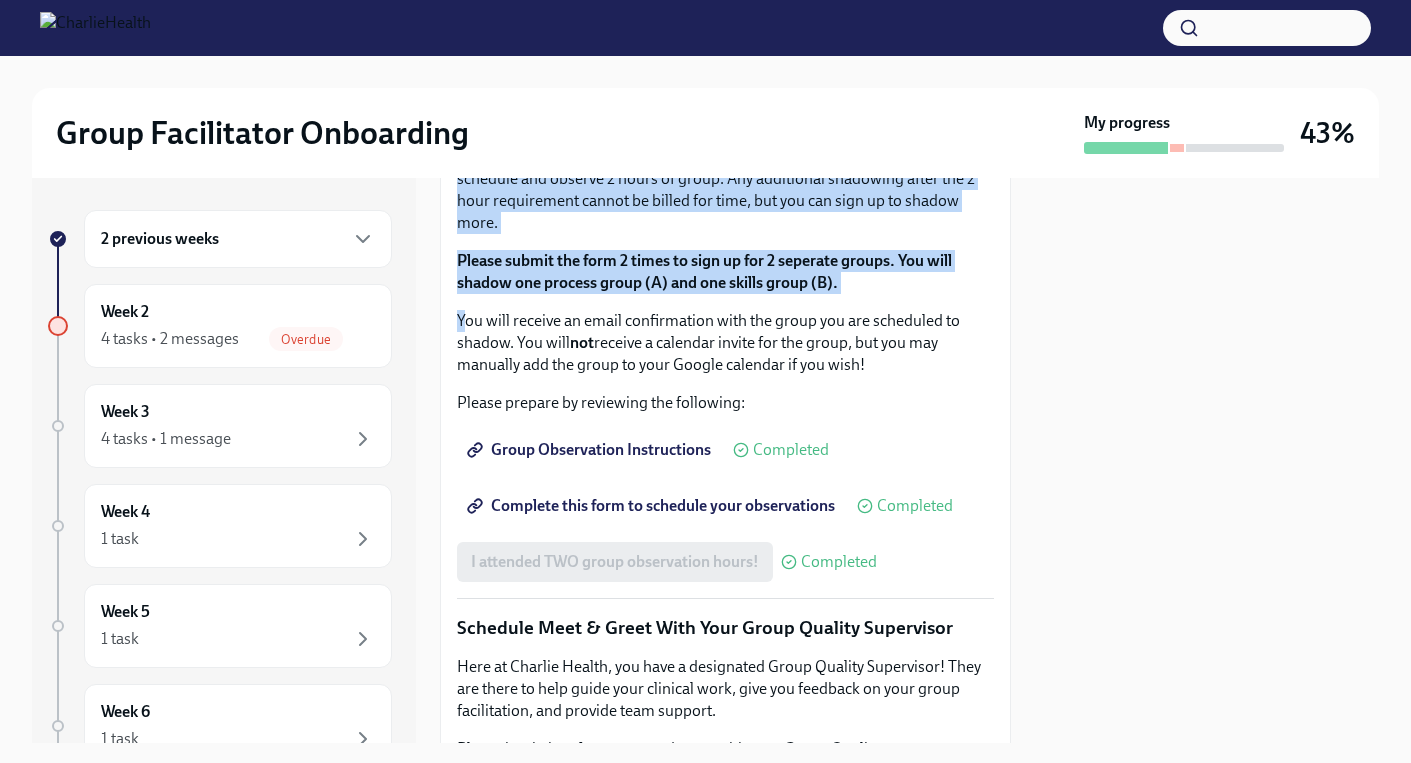scroll, scrollTop: 1273, scrollLeft: 0, axis: vertical 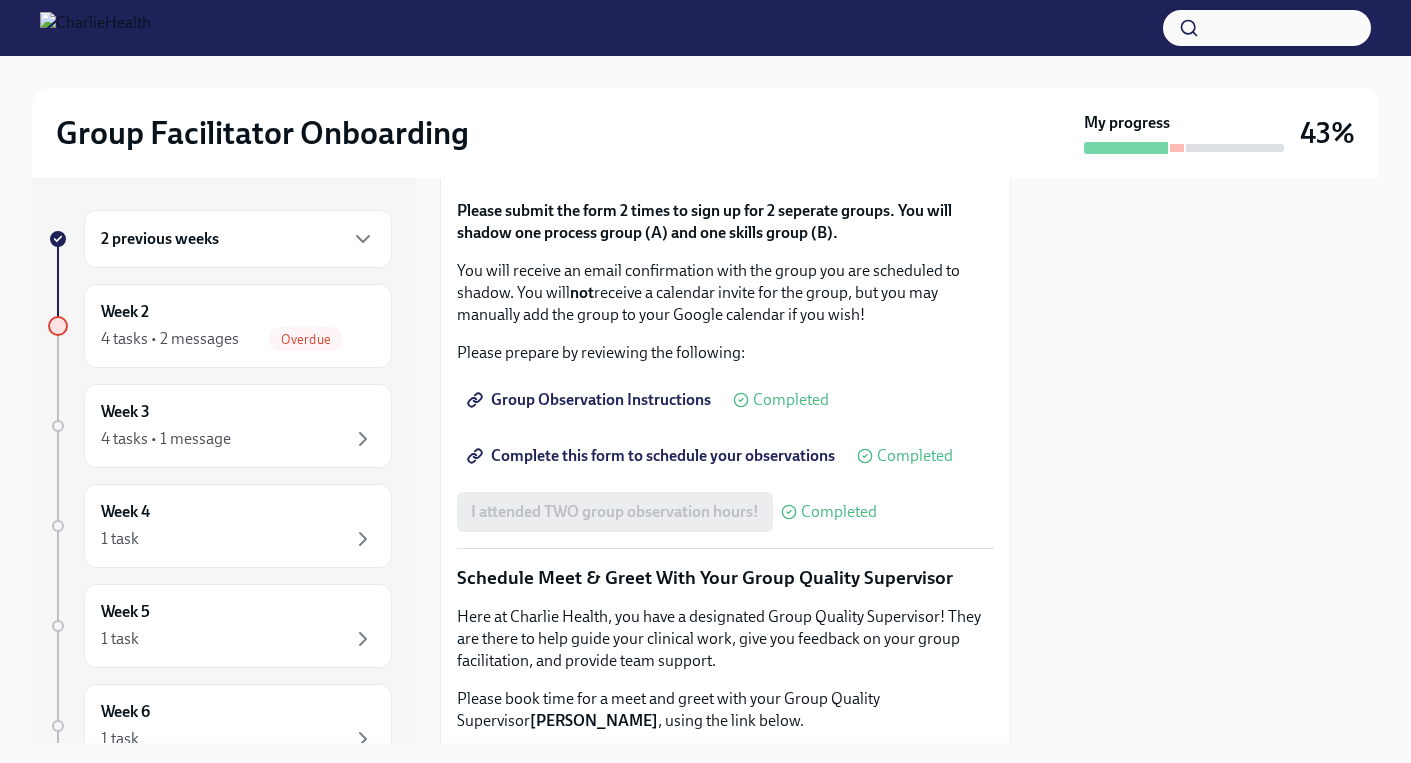 drag, startPoint x: 603, startPoint y: 263, endPoint x: 768, endPoint y: 294, distance: 167.88687 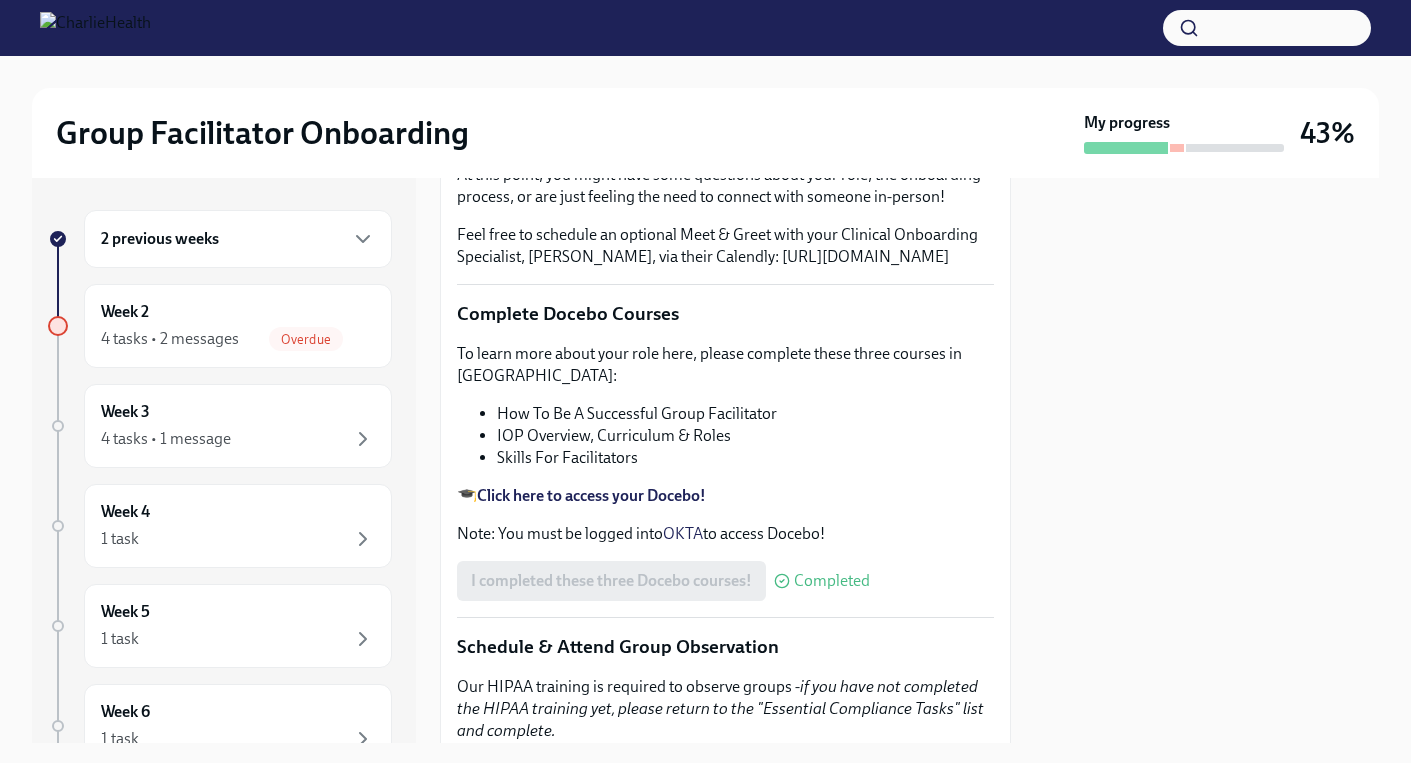 scroll, scrollTop: 557, scrollLeft: 0, axis: vertical 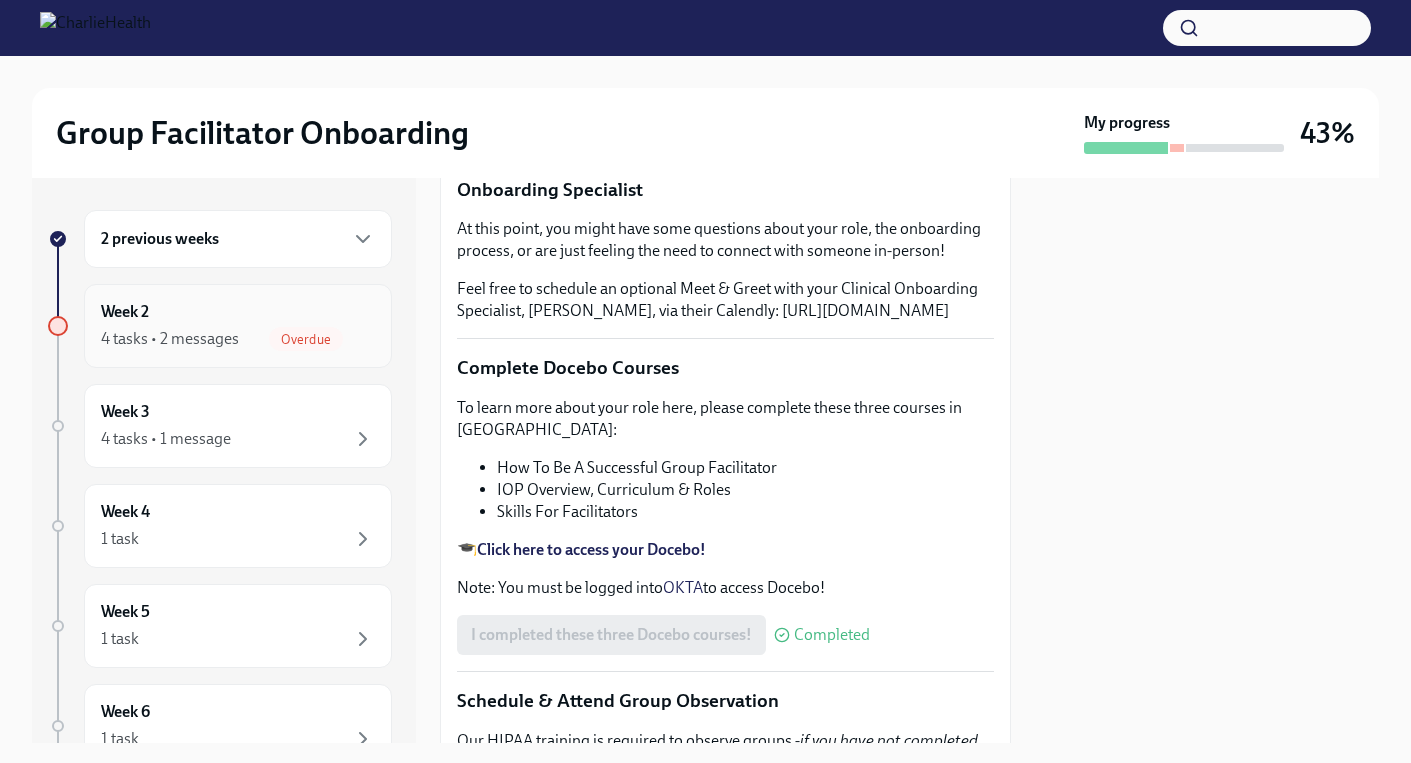 click on "Week 2 4 tasks • 2 messages Overdue" at bounding box center [238, 326] 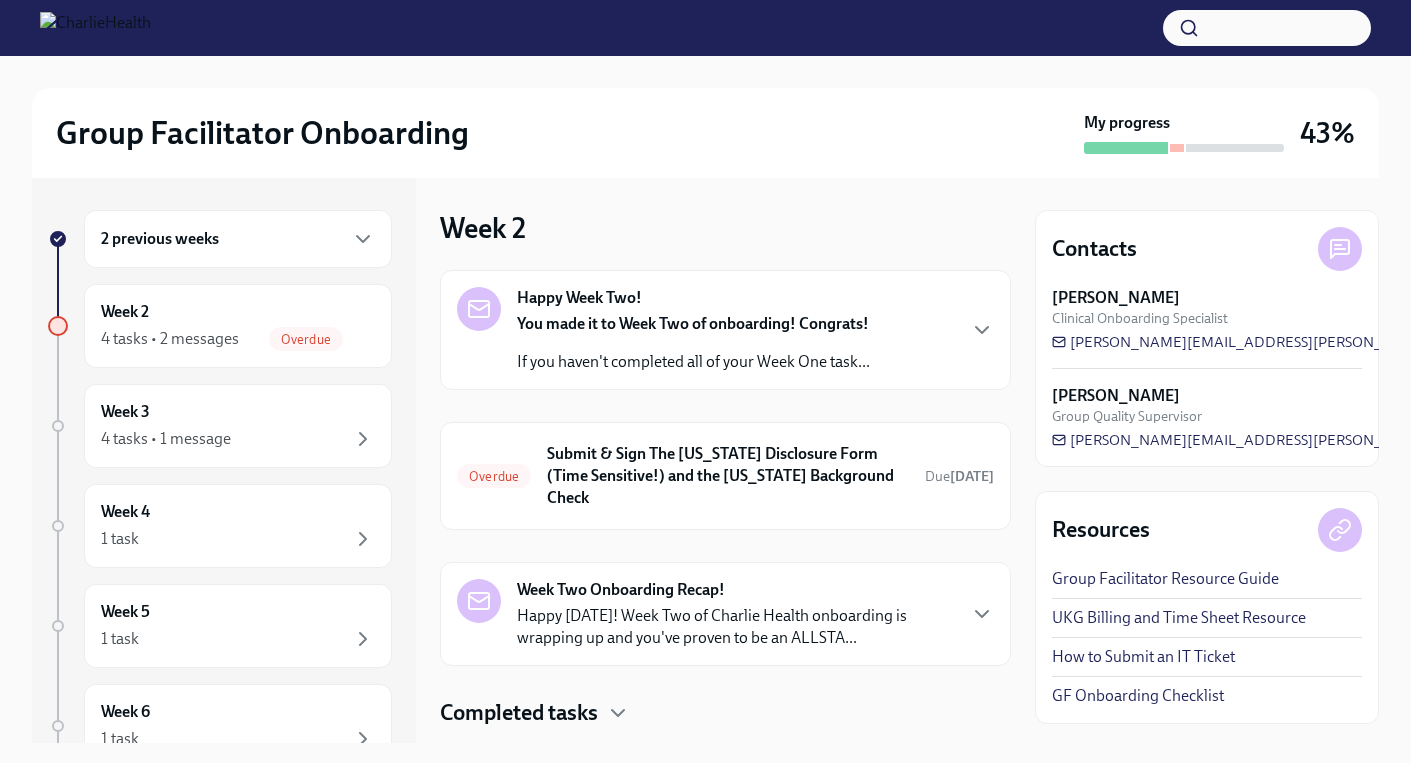 click on "Happy [DATE]! Week Two of Charlie Health onboarding is wrapping up and you've proven to be an ALLSTA..." at bounding box center (735, 627) 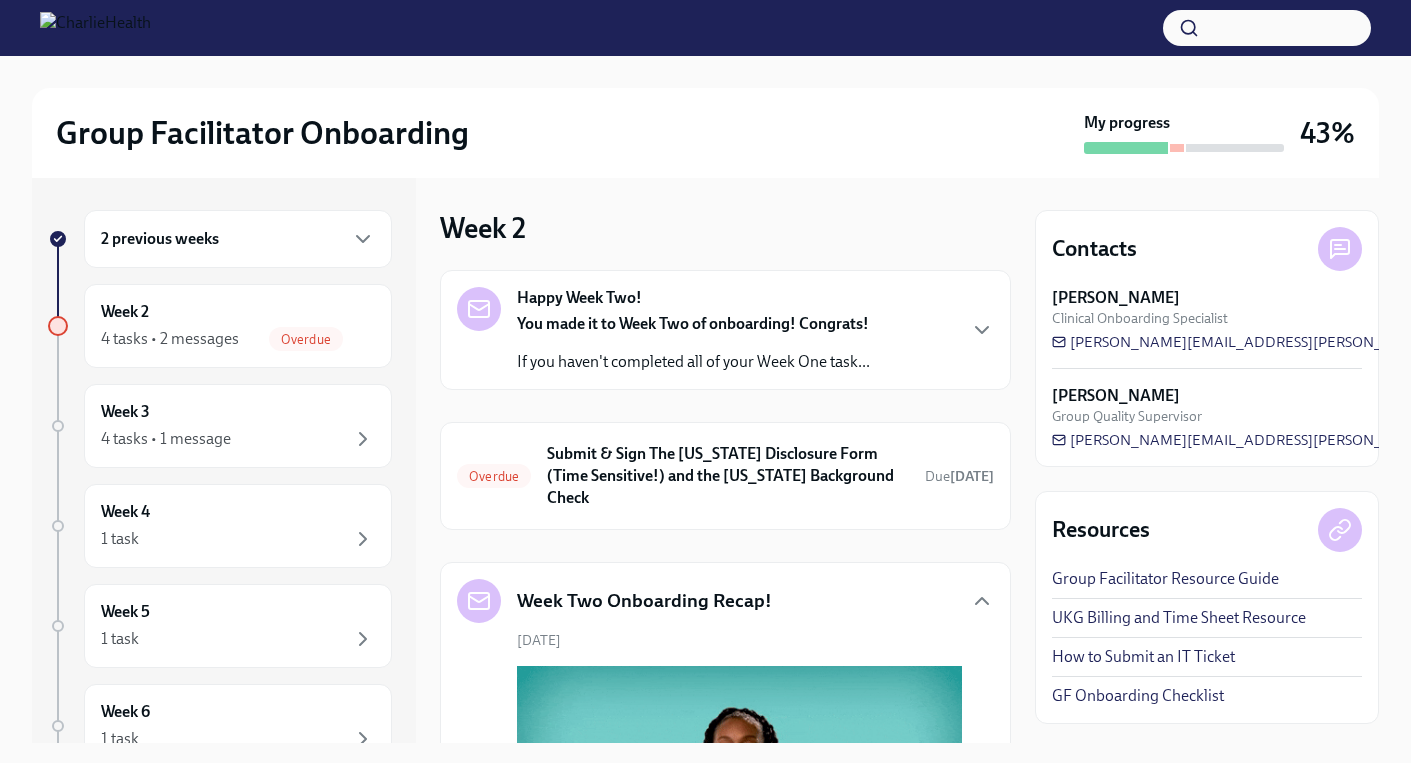 click on "If you haven't completed all of your Week One task..." at bounding box center [693, 362] 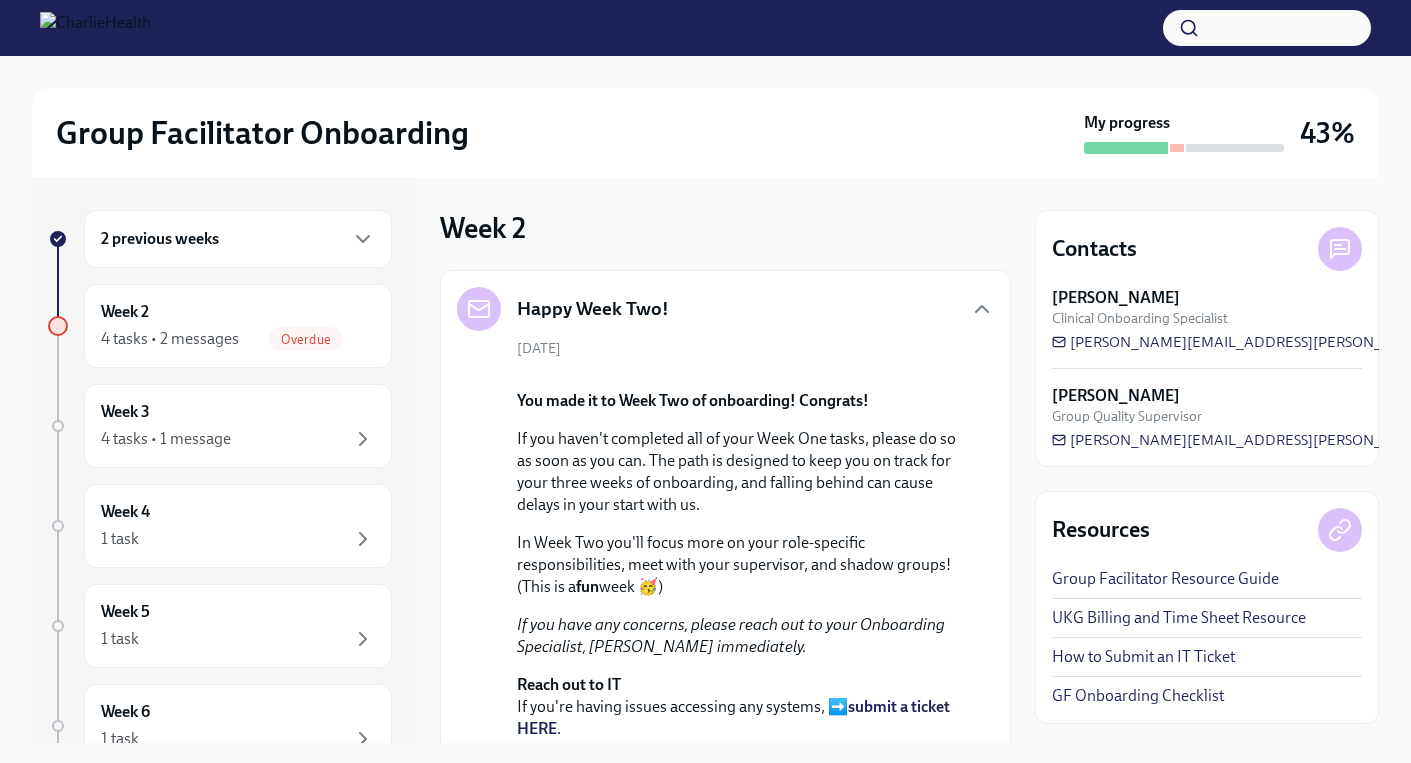 click on "[DATE] You made it to Week Two of onboarding! Congrats!
If you haven't completed all of your Week One tasks, please do so as soon as you can. The path is designed to keep you on track for your three weeks of onboarding, and falling behind can cause delays in your start with us.
In Week Two you'll focus more on your role-specific responsibilities, meet with your supervisor, and shadow groups! (This is a  fun  week 🥳)
If you have any concerns, please reach out to your Onboarding Specialist, [PERSON_NAME] immediately.
Reach out to IT
If you're having issues accessing any systems, ➡️  submit a ticket HERE .
Office Hours
We have an optional  Onboarding Office Hour every [DATE] from 3-4pm MT  if you have questions or would like to connect! You can find the link for this meeting in the ➡️  #gf-onboarding  Slack channel." at bounding box center (725, 602) 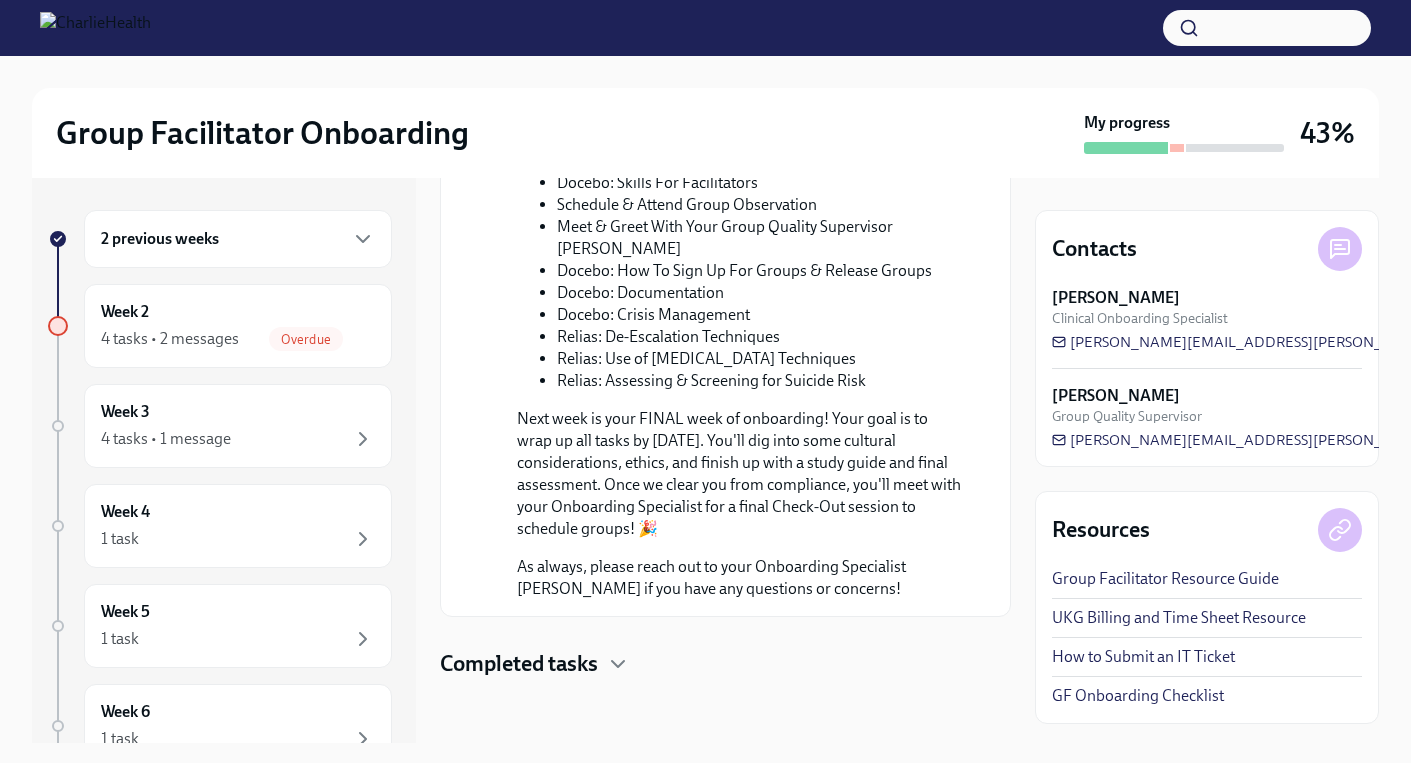 scroll, scrollTop: 1640, scrollLeft: 0, axis: vertical 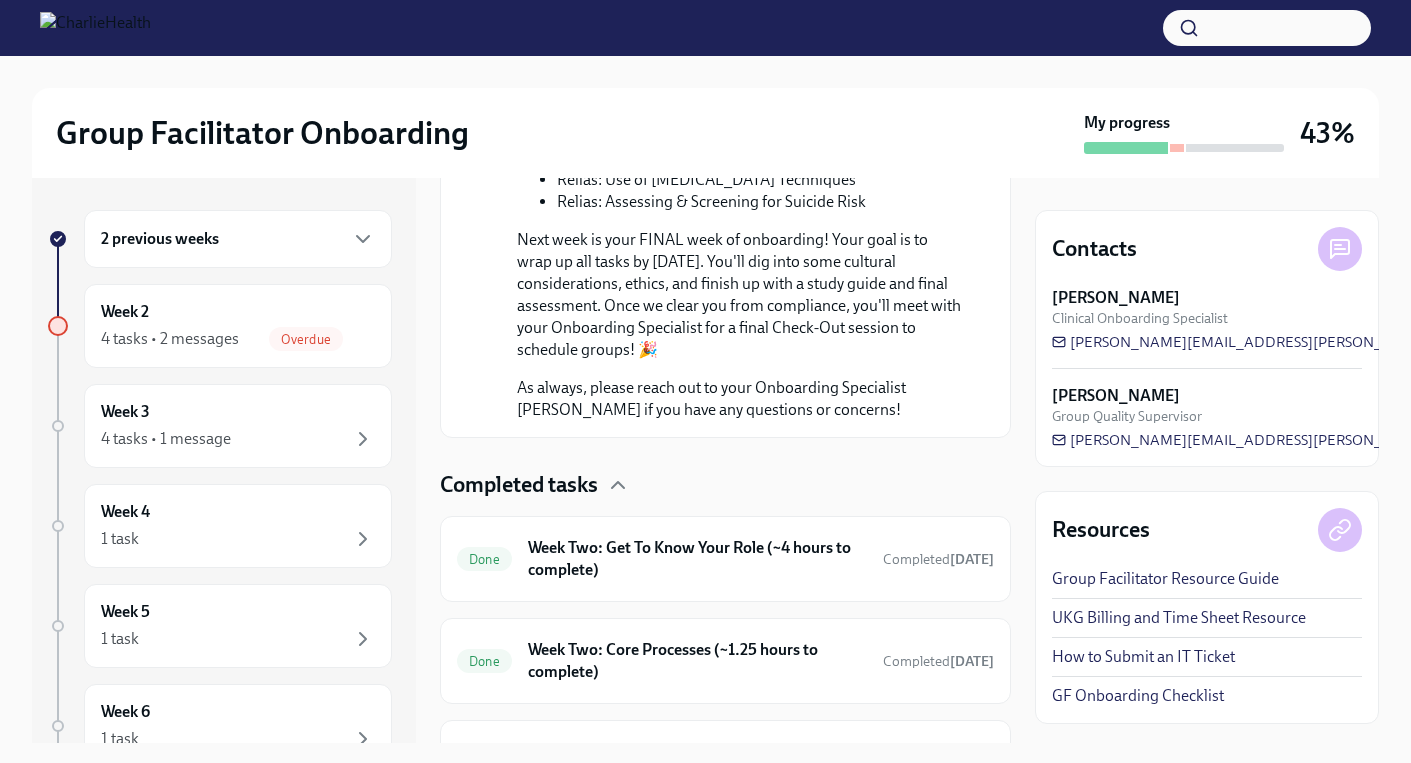 click on "Week Two Onboarding Recap! [DATE] Happy [DATE]! Week Two of Charlie Health onboarding is wrapping up and you've proven to be an ALLSTAR ⭐
Here's a recap of all the tasks you should have completed this week (or are finishing over the weekend):
[Optional] Meet & Greet with your Clinical Onboarding Specialist [PERSON_NAME]
Docebo: How To Be A Successful Group Facilitator
Docebo: IOP Overview, Curriculum & Roles
Docebo: Skills For Facilitators
Schedule & Attend Group Observation
Meet & Greet With Your Group Quality Supervisor [PERSON_NAME]
Docebo: How To Sign Up For Groups & Release Groups
Docebo: Documentation
Docebo: Crisis Management
Relias: De-Escalation Techniques
Relias: Use of [MEDICAL_DATA] Techniques
Relias: Assessing & Screening for Suicide Risk
As always, please reach out to your Onboarding Specialist [PERSON_NAME] if you have any questions or concerns!" at bounding box center [725, -74] 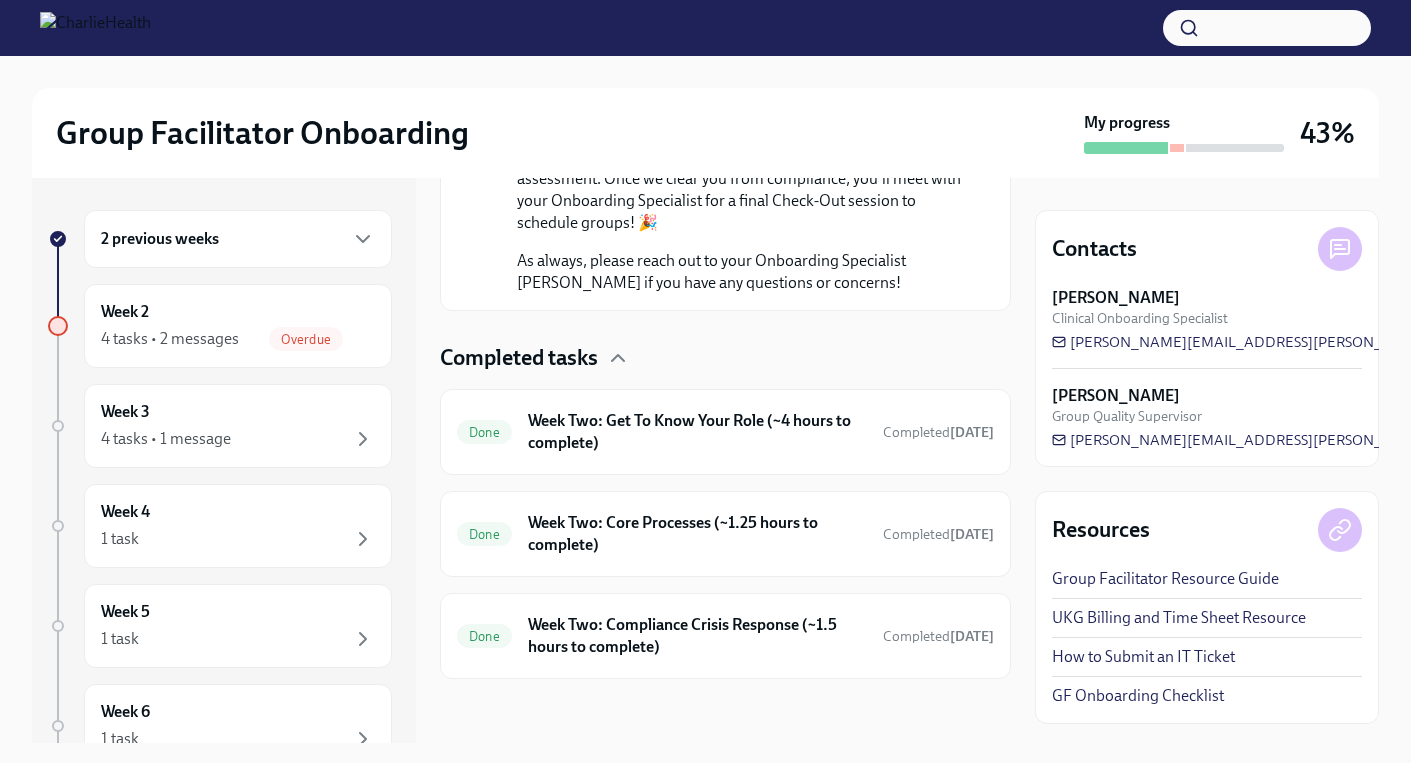scroll, scrollTop: 1946, scrollLeft: 0, axis: vertical 